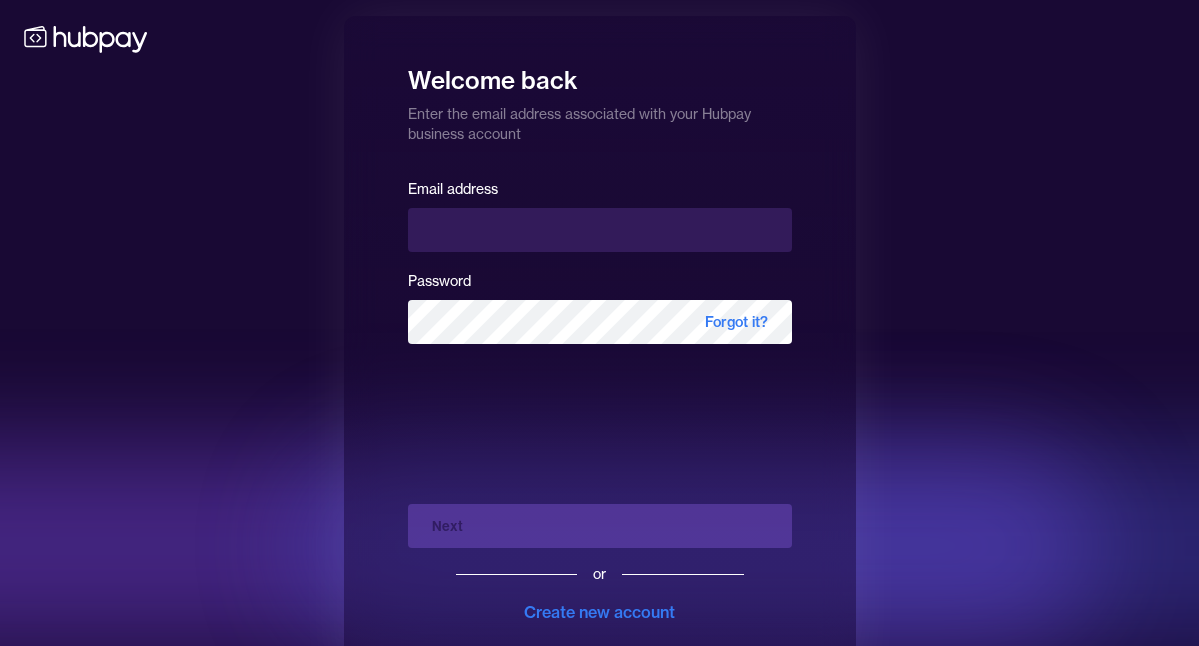 click at bounding box center [600, 230] 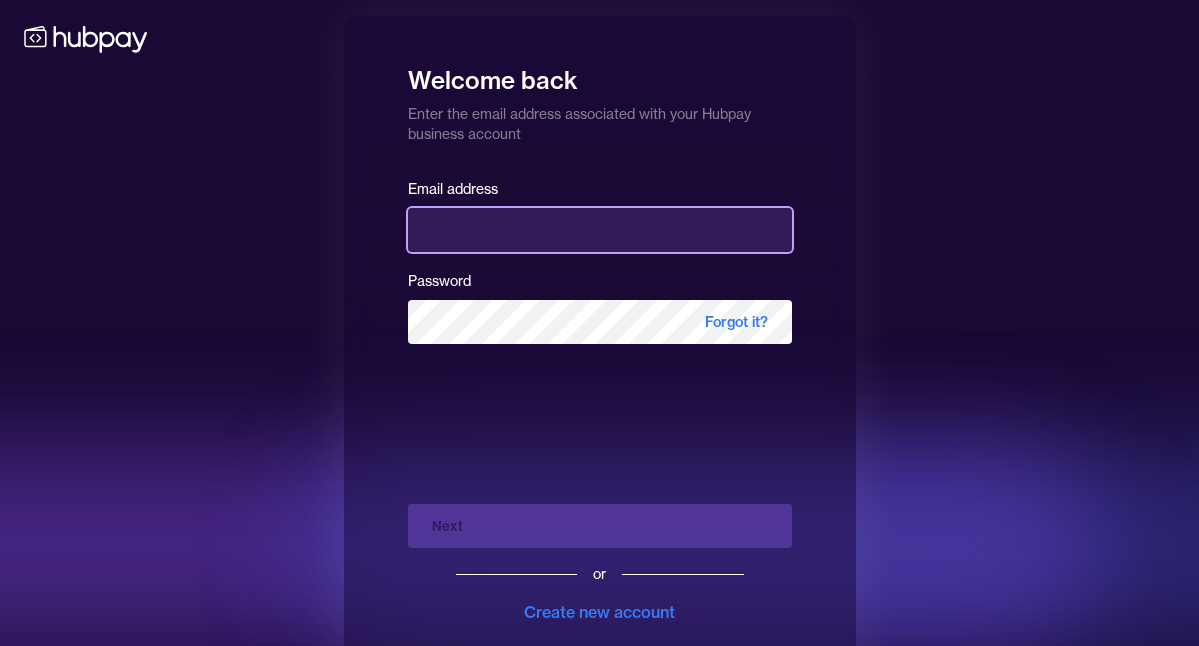 type on "**********" 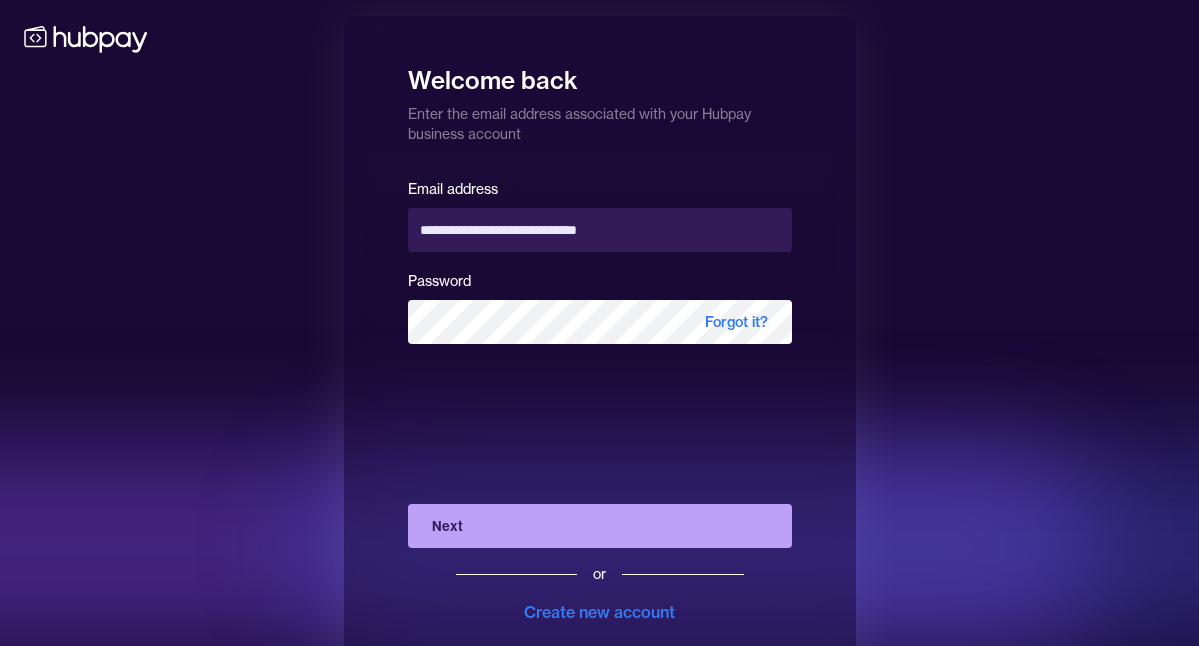 drag, startPoint x: 654, startPoint y: 537, endPoint x: 679, endPoint y: 538, distance: 25.019993 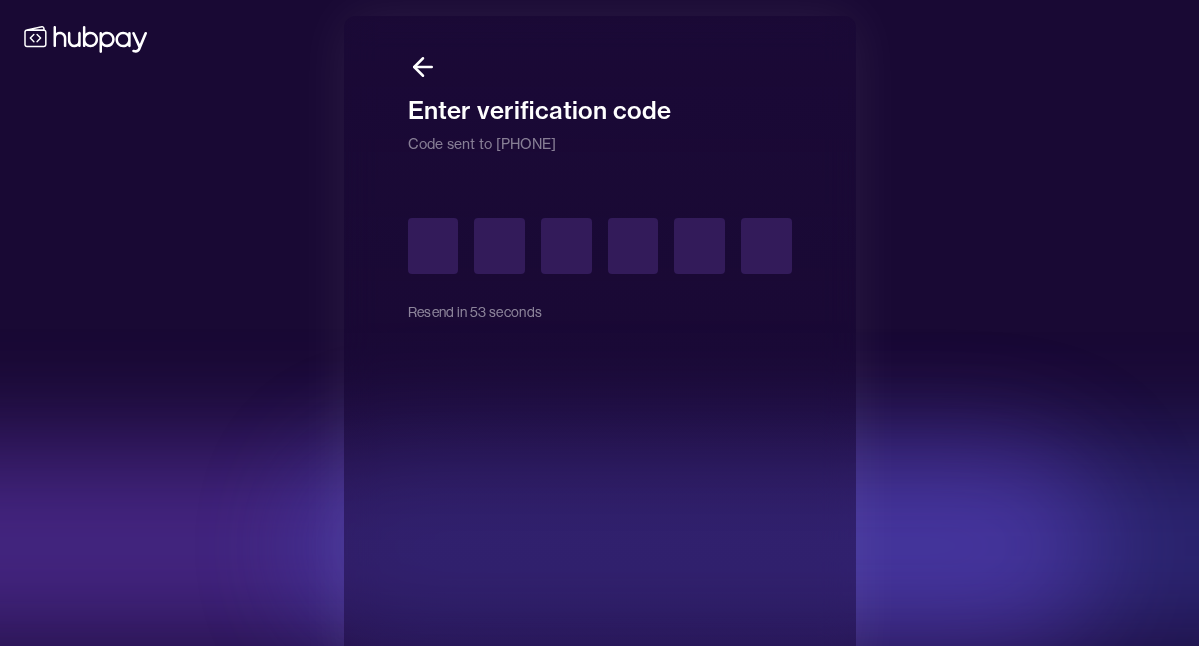 type on "*" 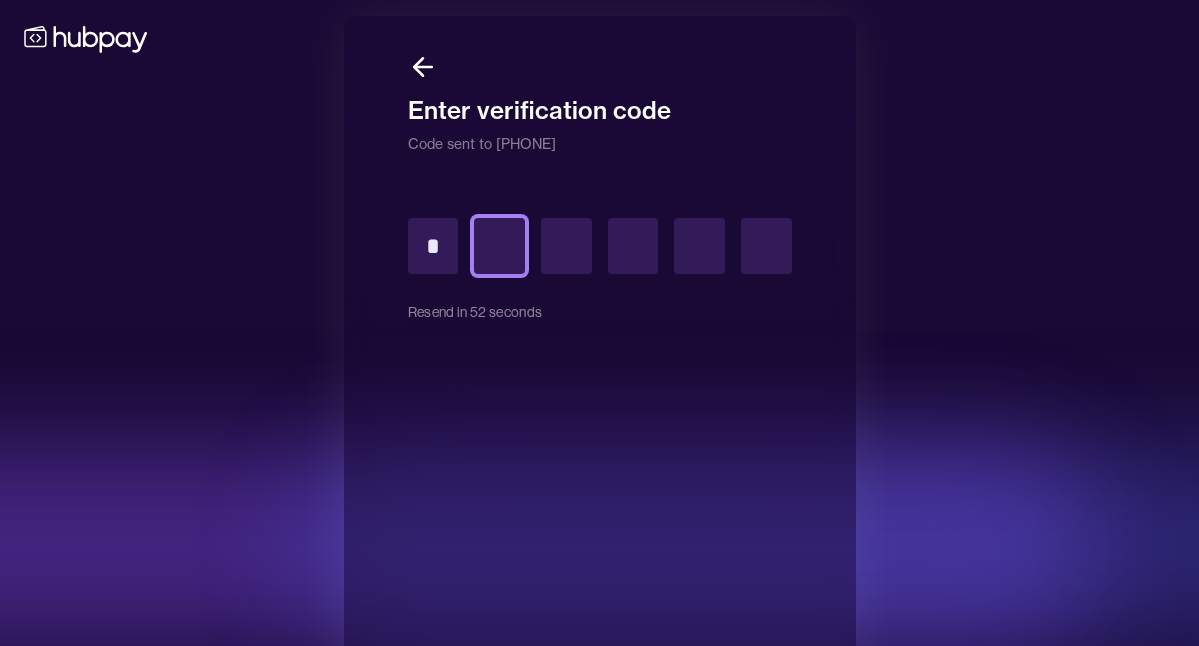 type on "*" 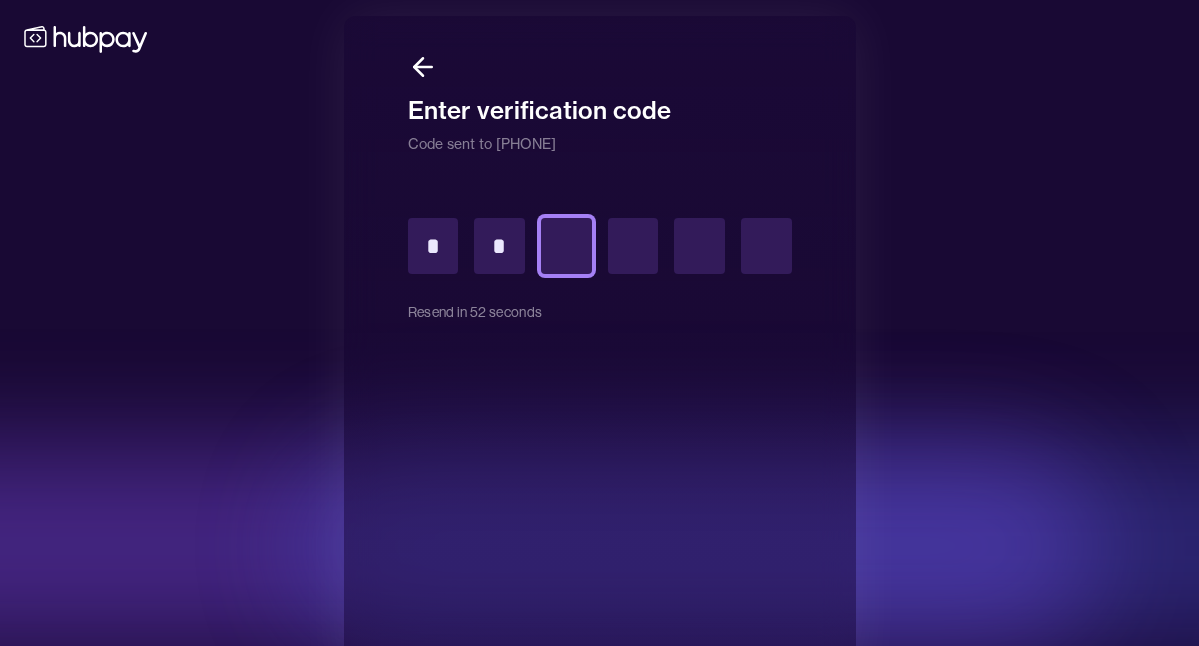 type on "*" 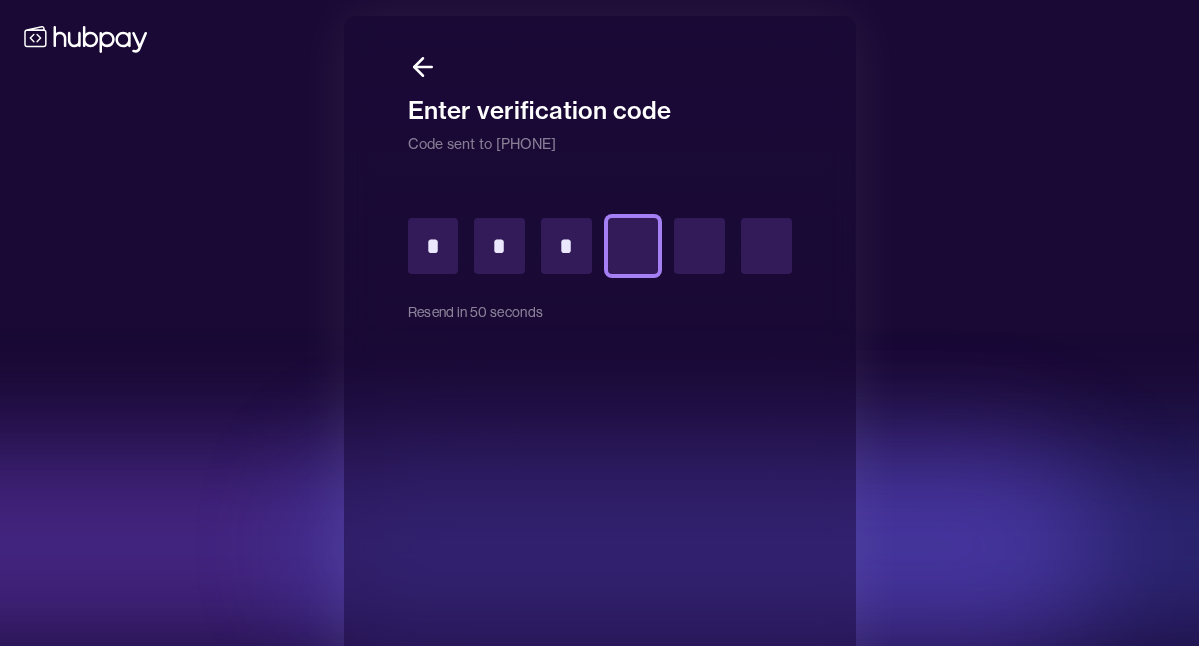 type on "*" 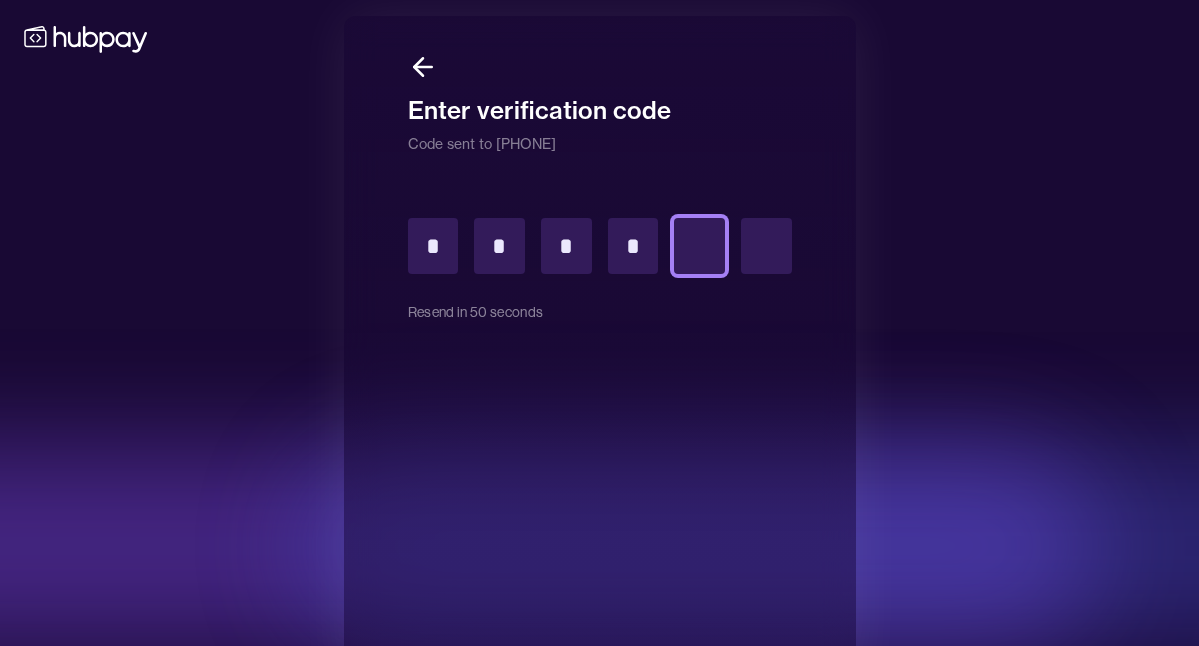 type on "*" 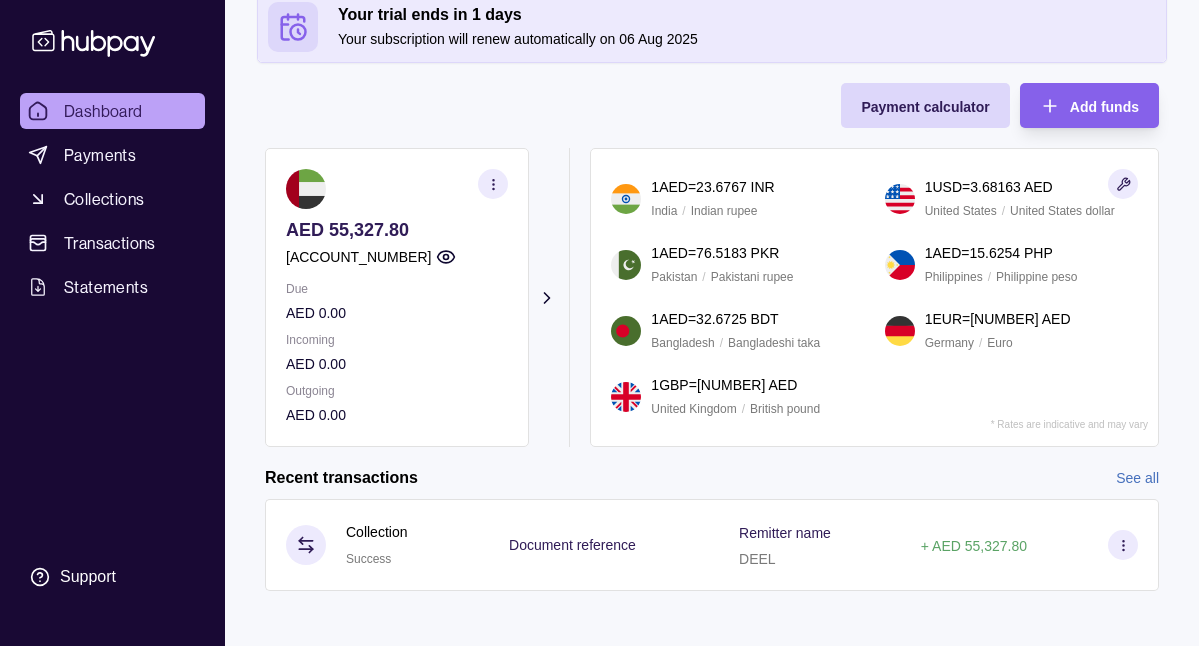 scroll, scrollTop: 182, scrollLeft: 0, axis: vertical 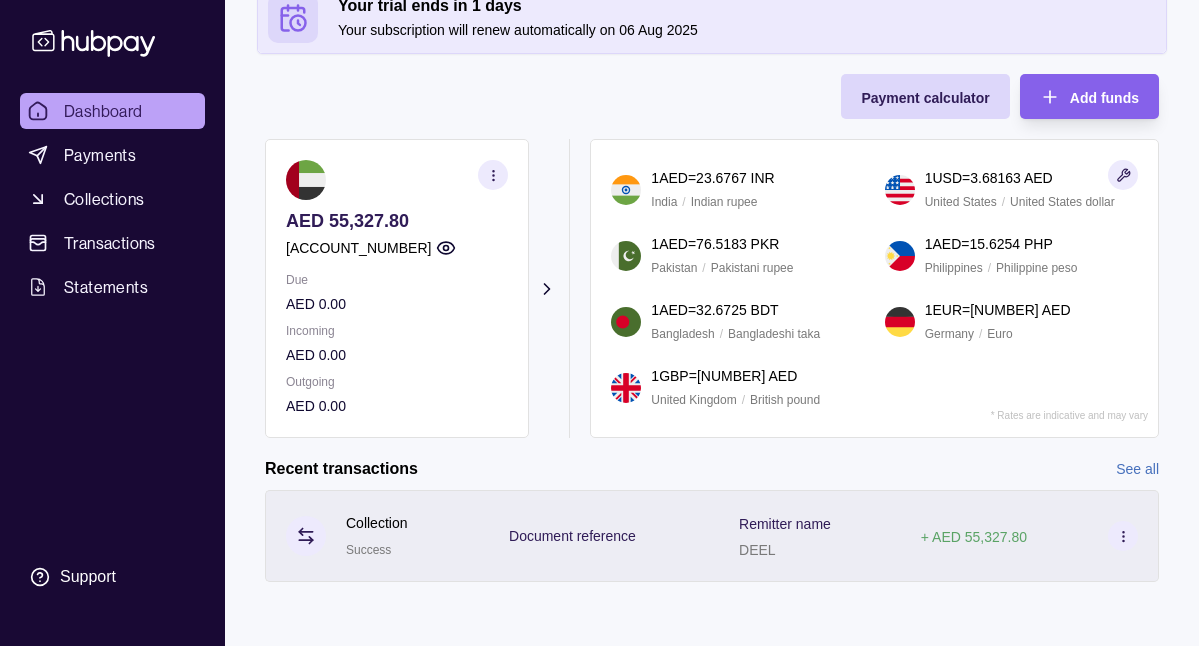 click on "+   AED 55,327.80" at bounding box center (974, 537) 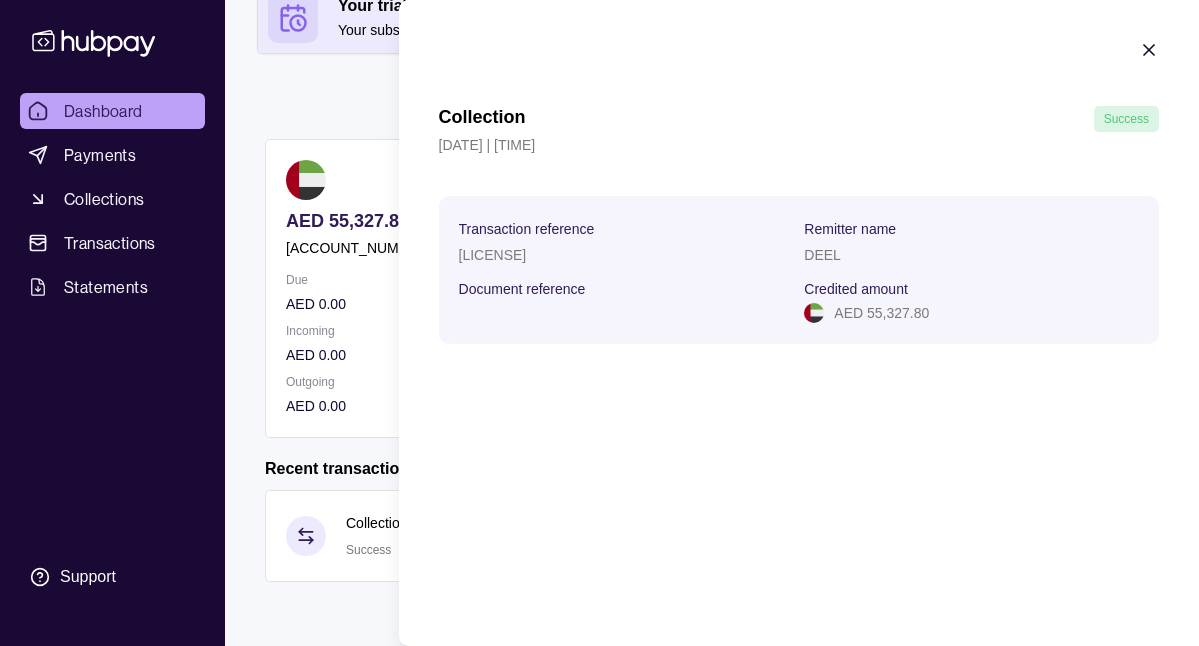 click 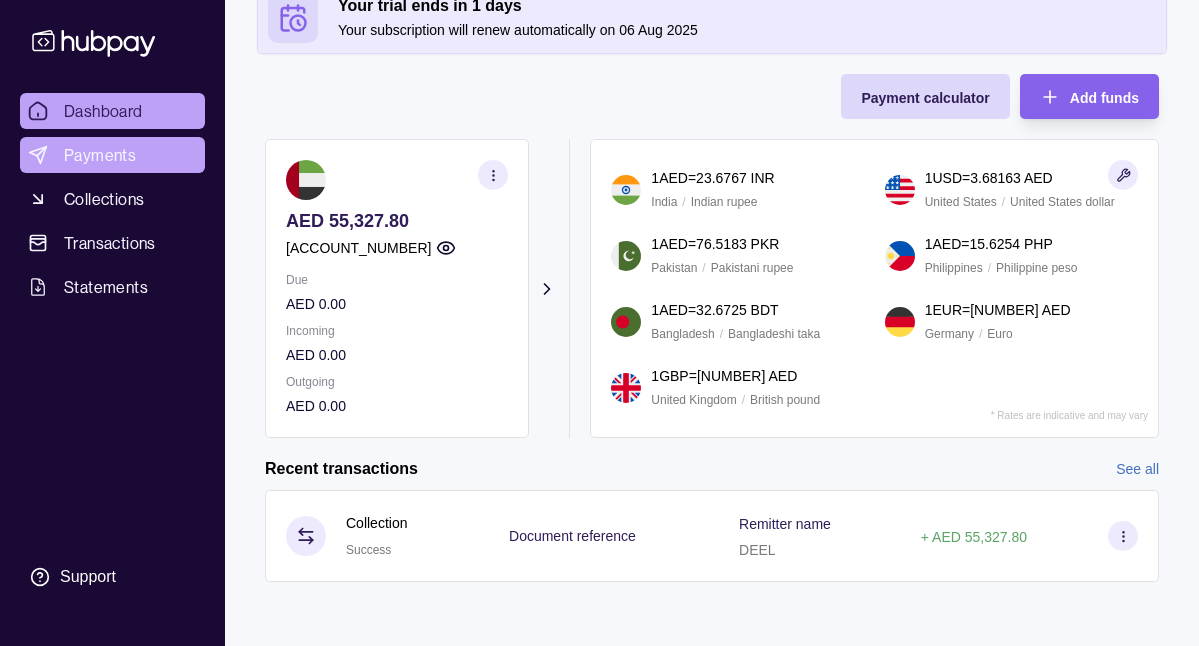 click on "Payments" at bounding box center [100, 155] 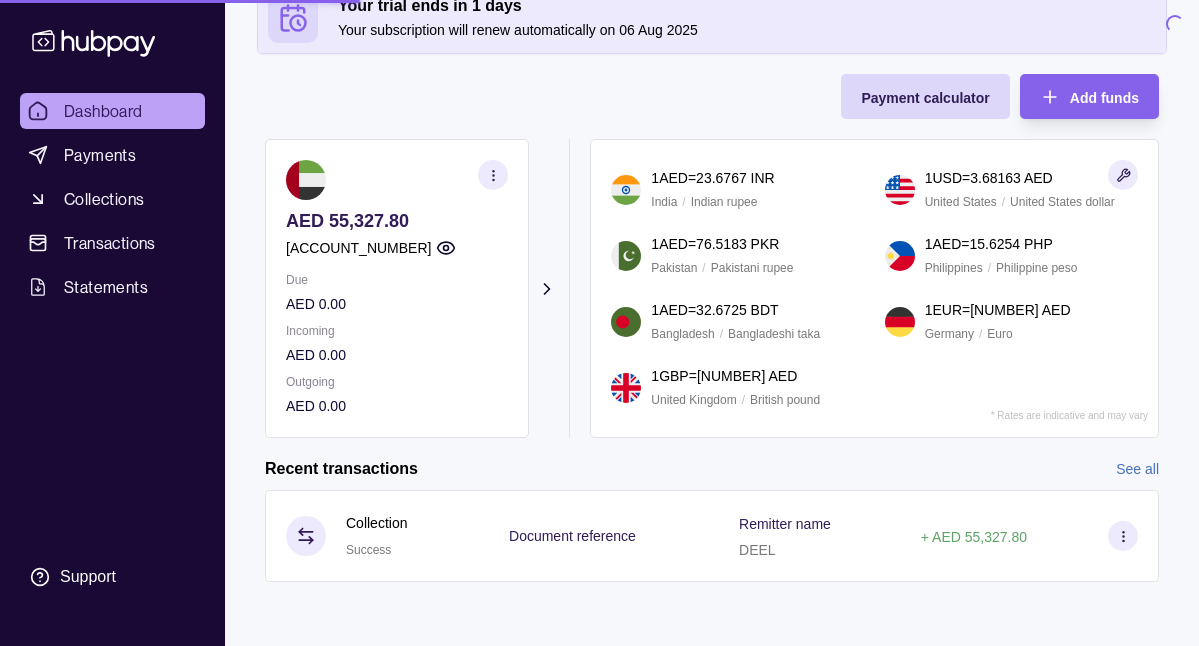 scroll, scrollTop: 0, scrollLeft: 0, axis: both 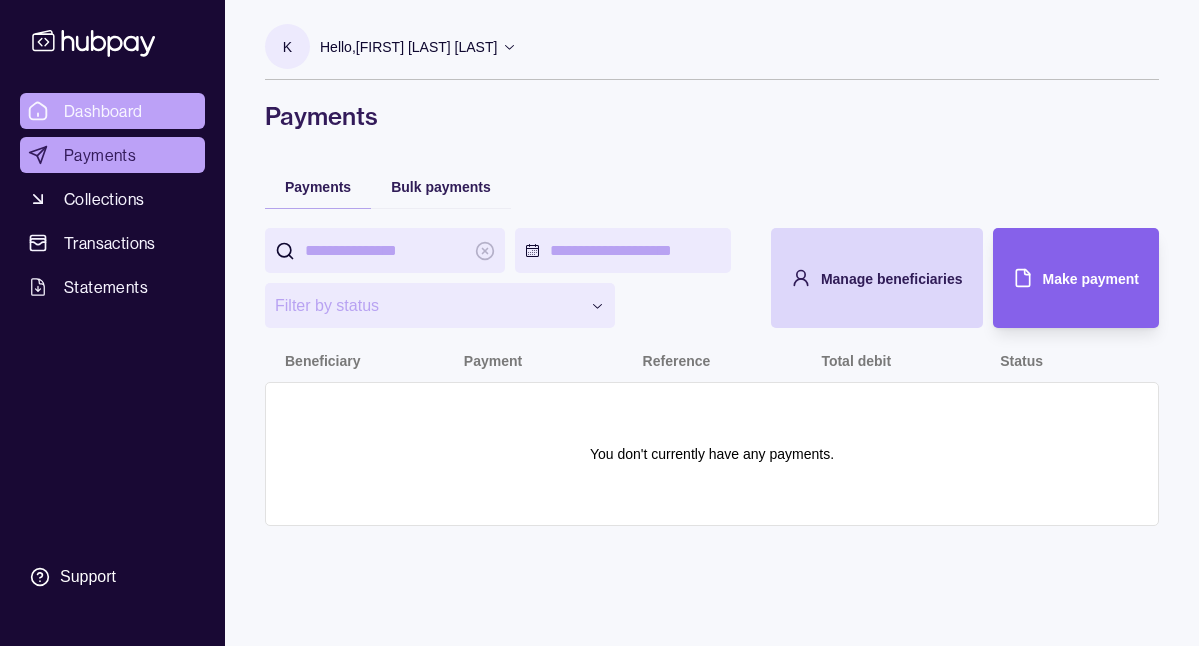 click on "Dashboard" at bounding box center (103, 111) 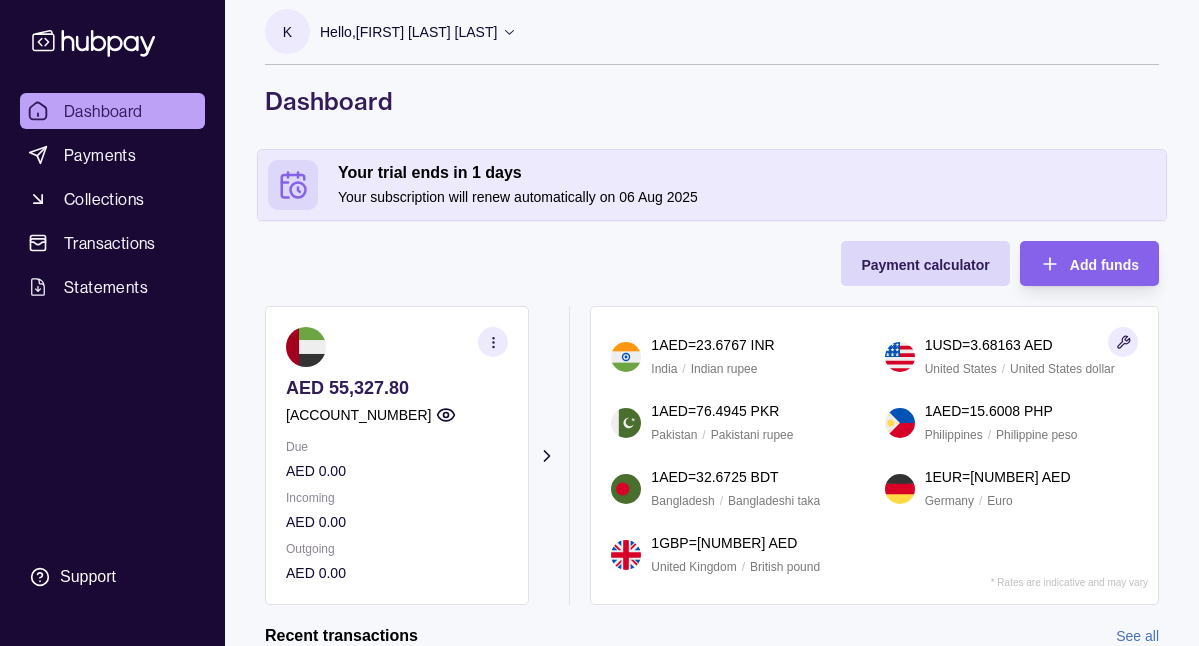 scroll, scrollTop: 0, scrollLeft: 0, axis: both 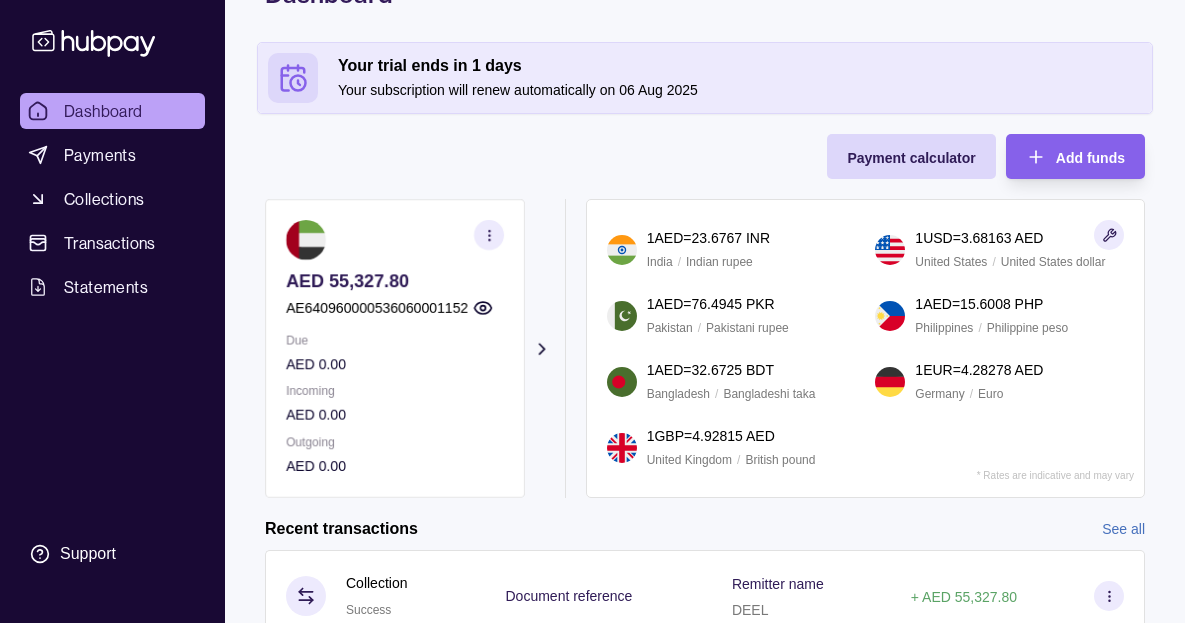 click on "AE640960000536060001152" at bounding box center [377, 308] 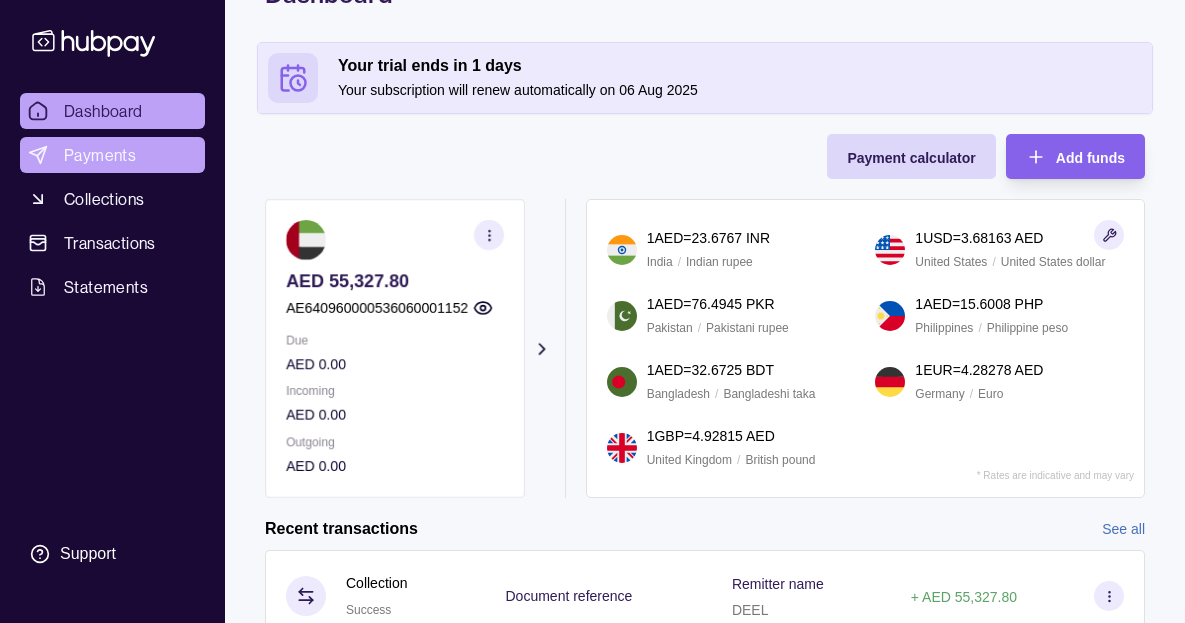 click on "Payments" at bounding box center [112, 155] 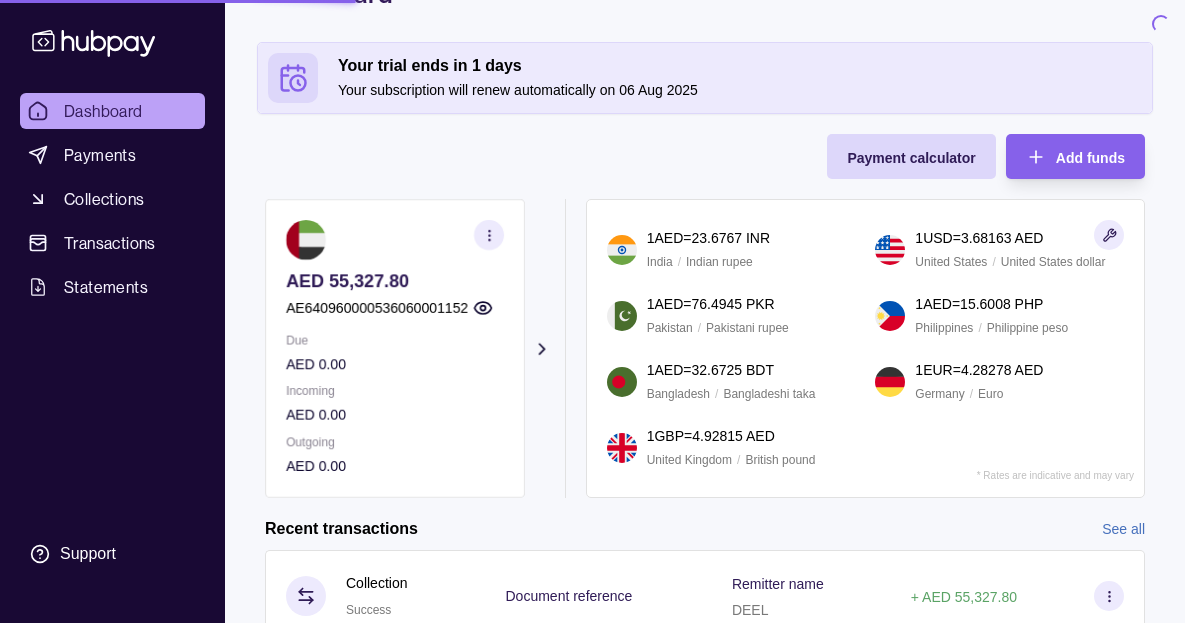 scroll, scrollTop: 0, scrollLeft: 0, axis: both 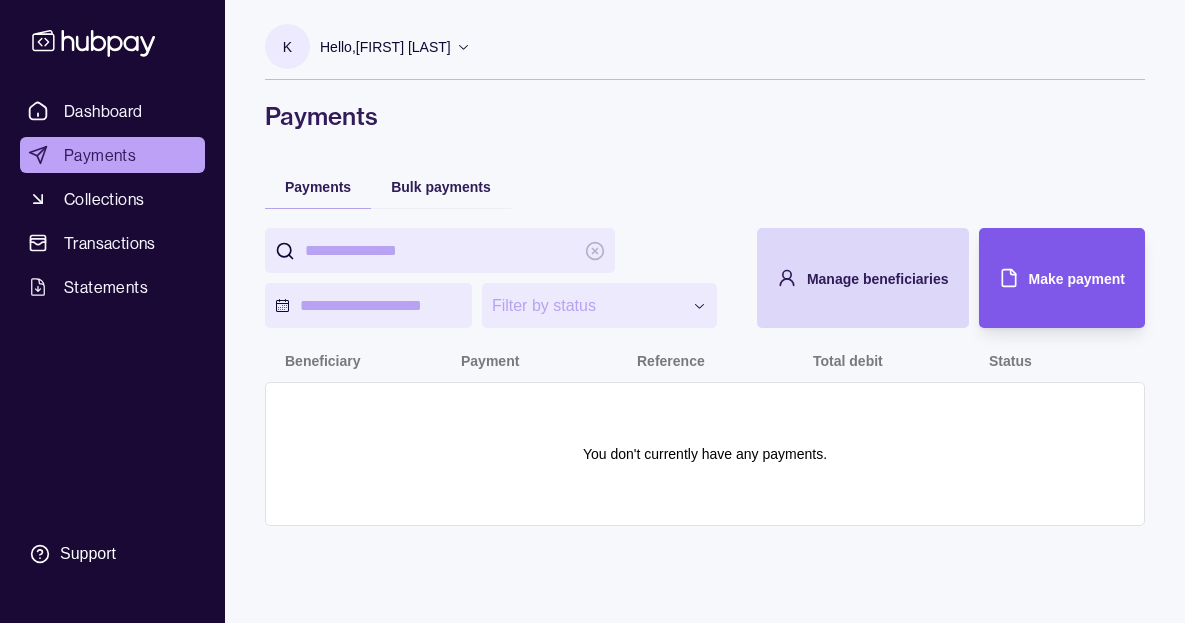 click on "Make payment" at bounding box center (1077, 278) 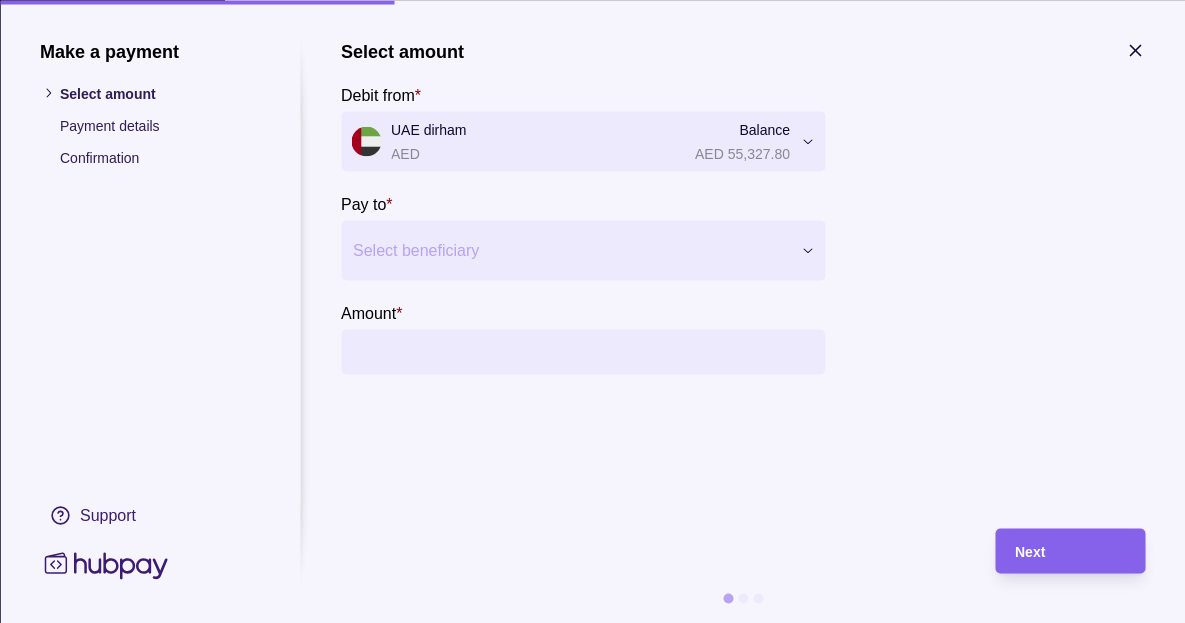 click at bounding box center [570, 250] 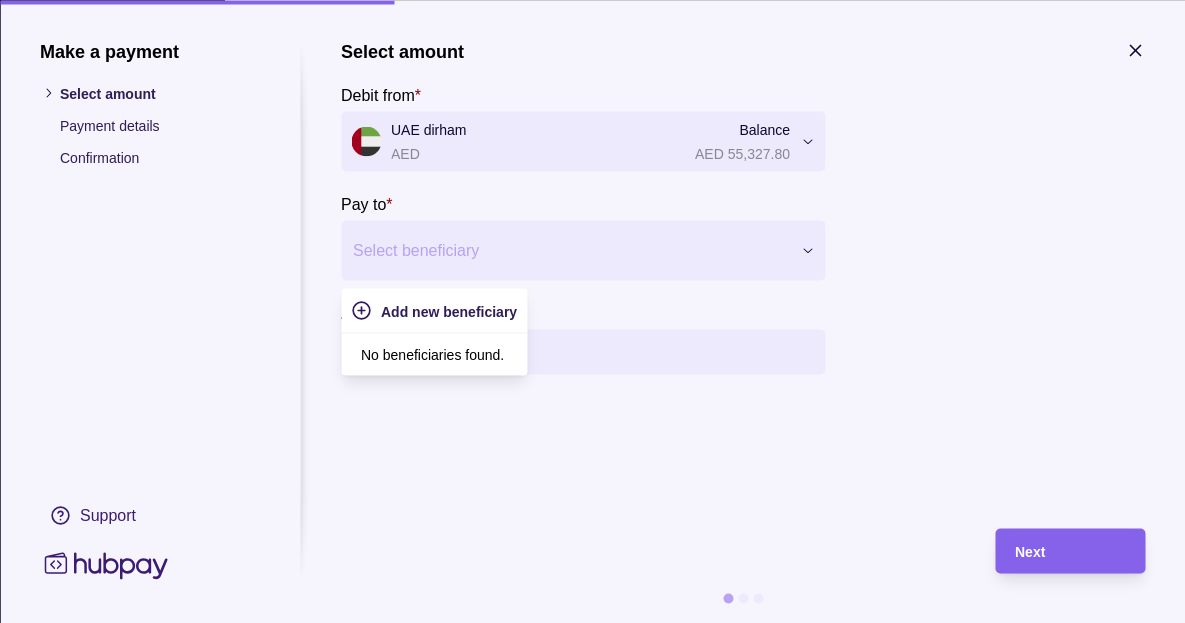 click on "Add new beneficiary" at bounding box center (434, 310) 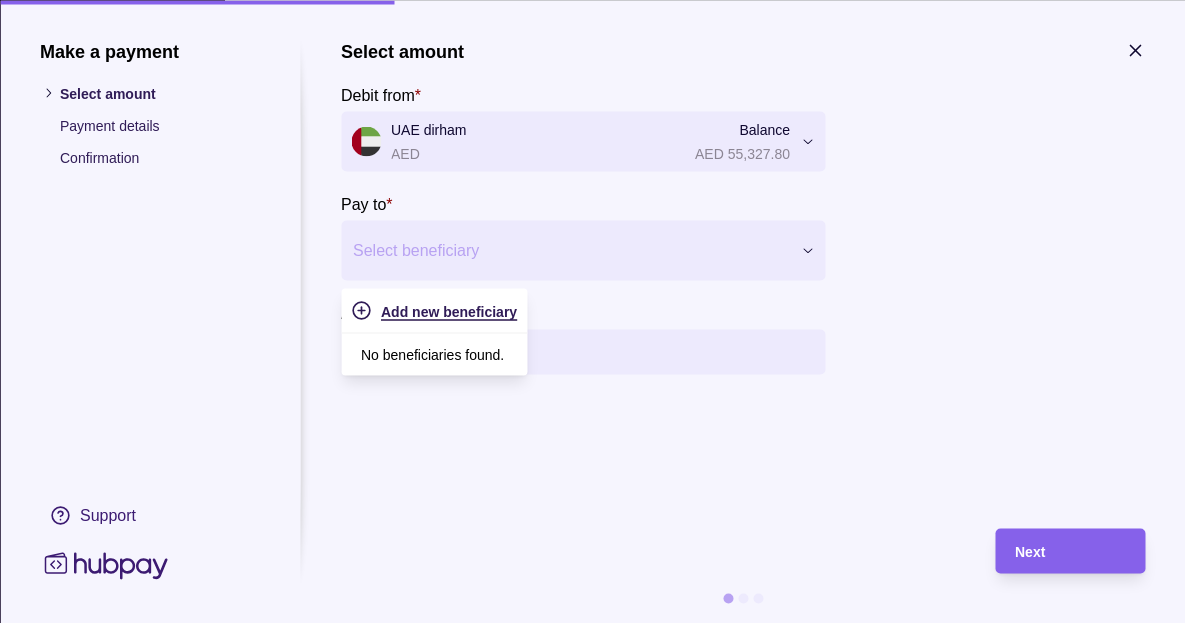click on "Add new beneficiary" at bounding box center [449, 311] 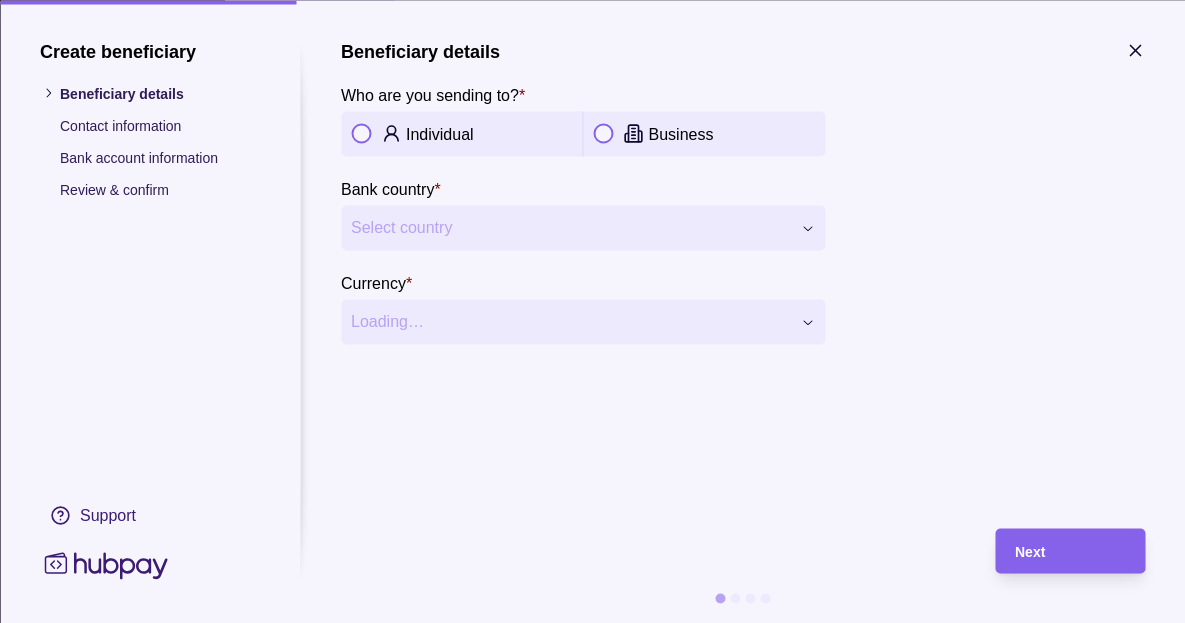 click 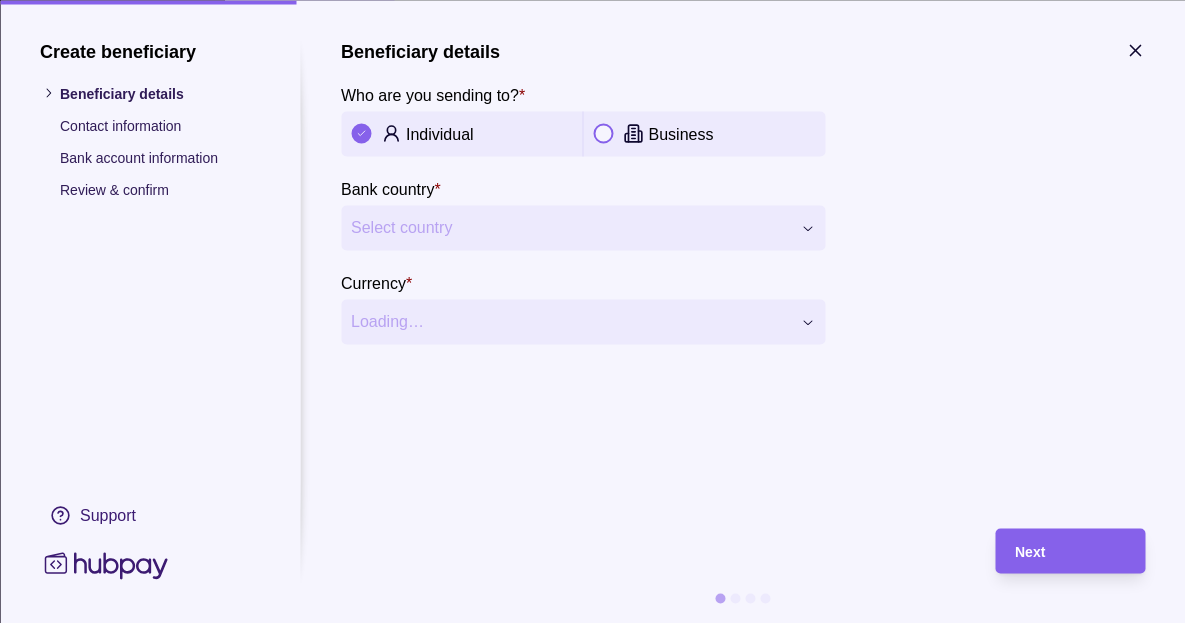 click on "Select country" at bounding box center [570, 228] 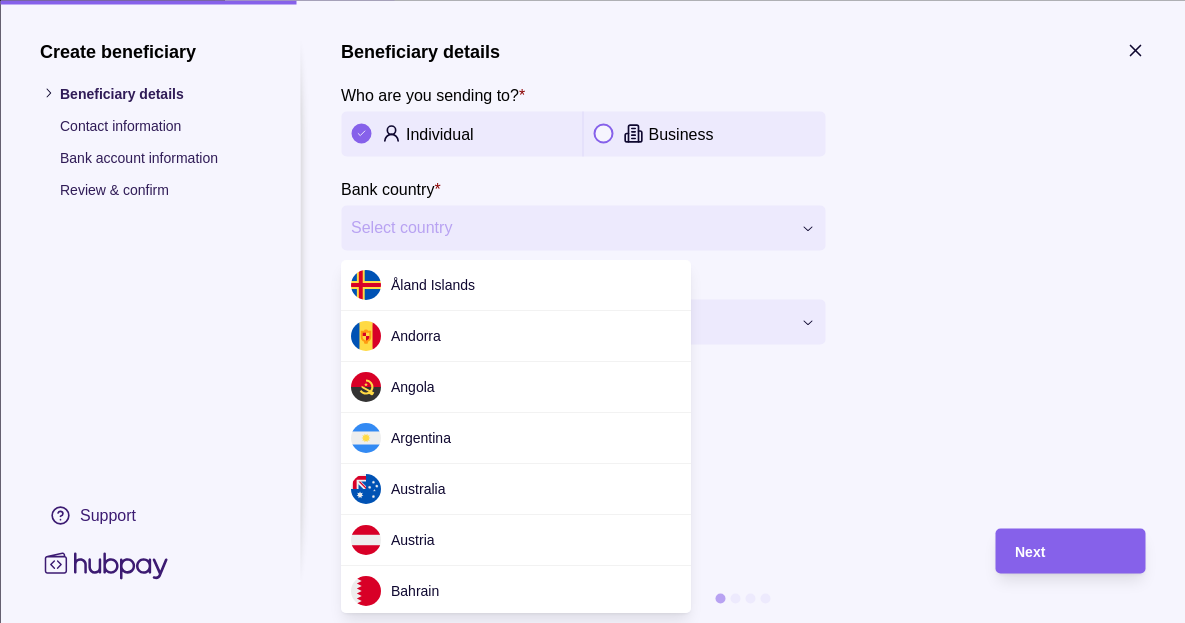 scroll, scrollTop: 6071, scrollLeft: 0, axis: vertical 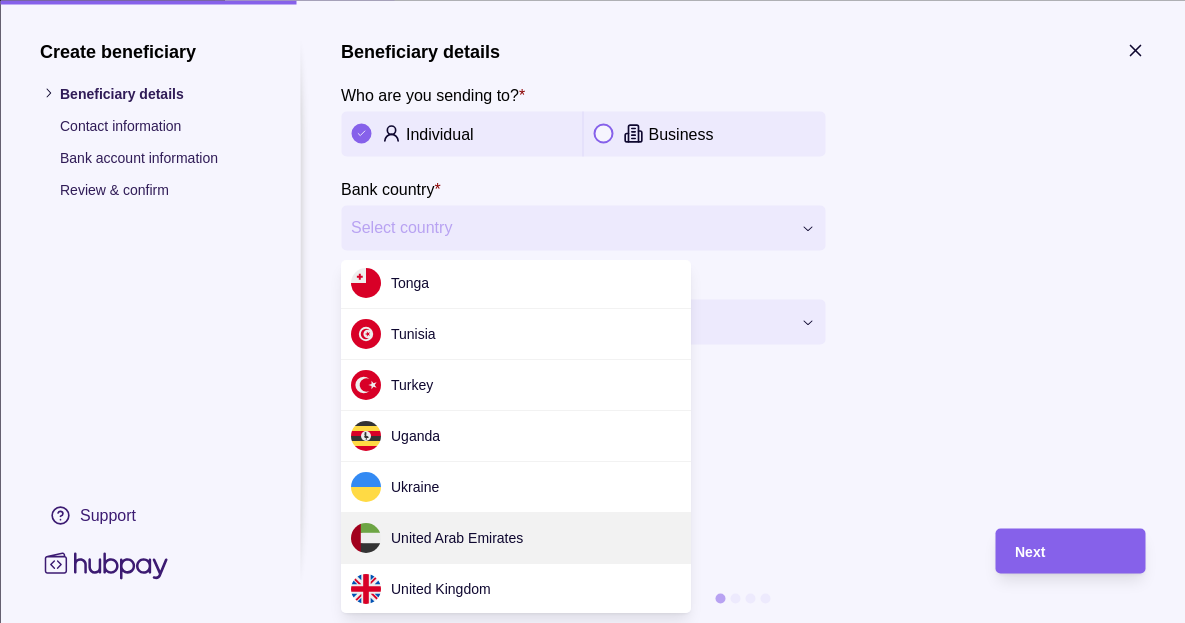 drag, startPoint x: 539, startPoint y: 540, endPoint x: 522, endPoint y: 402, distance: 139.04315 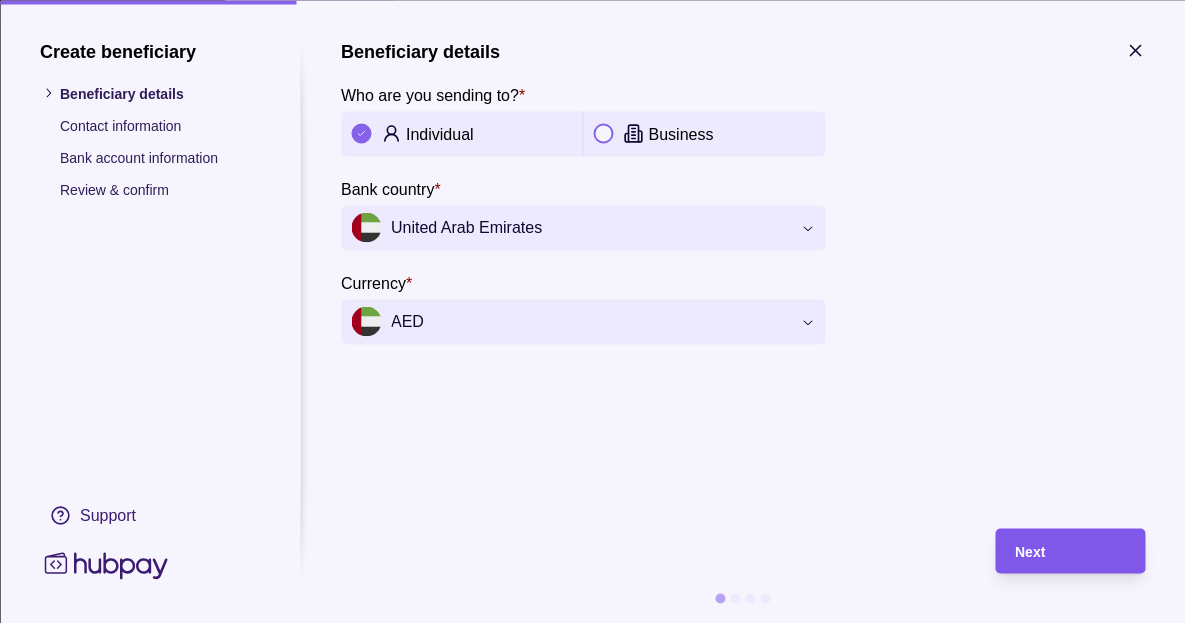 click on "Next" at bounding box center (1030, 552) 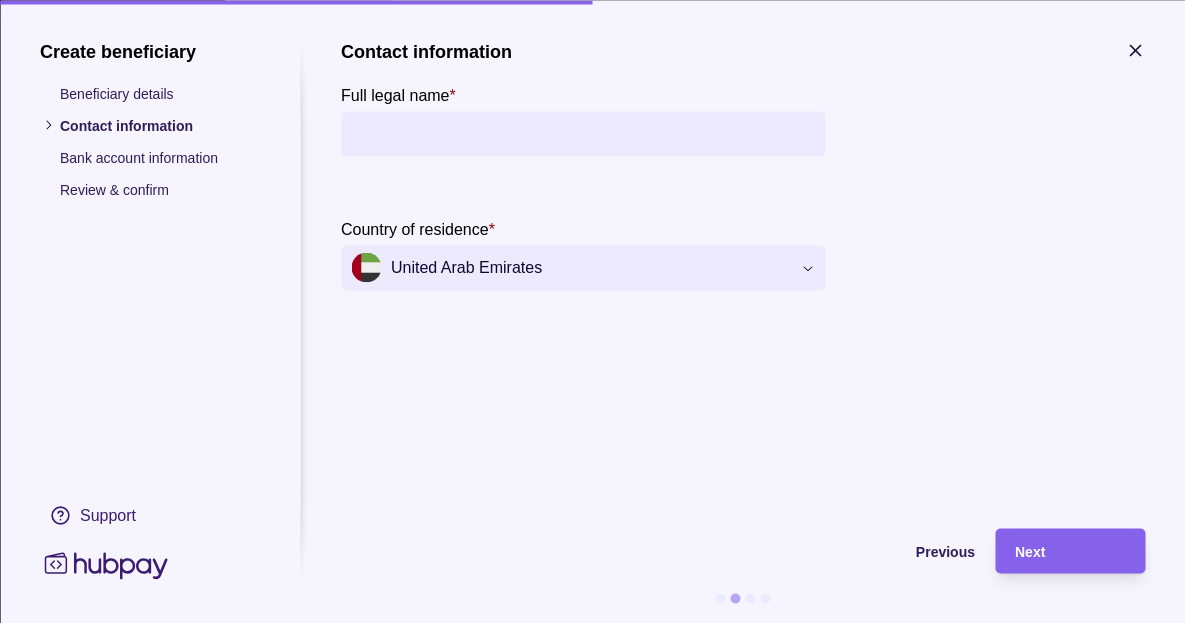 click on "Full legal name  *" at bounding box center (583, 133) 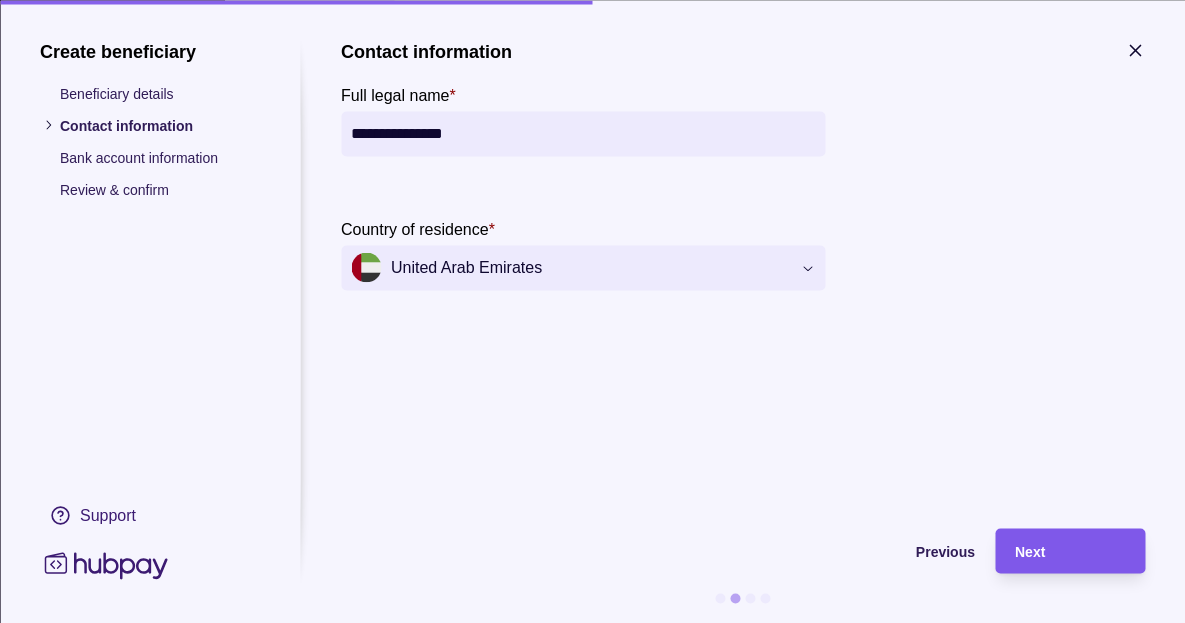 type on "**********" 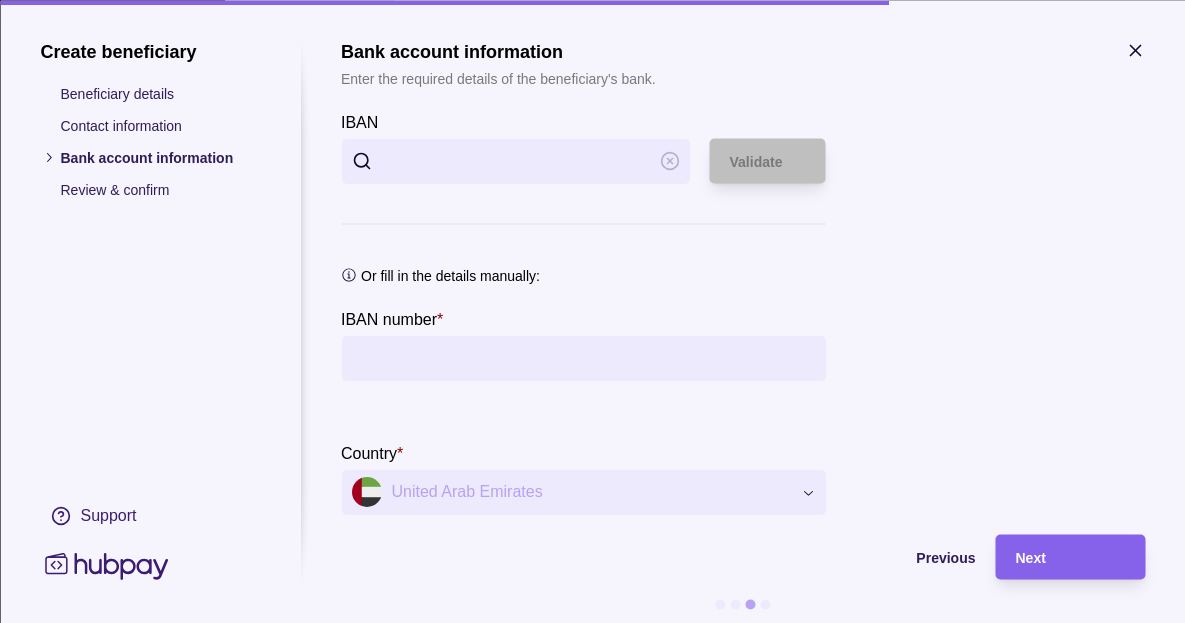 click on "IBAN" at bounding box center [515, 160] 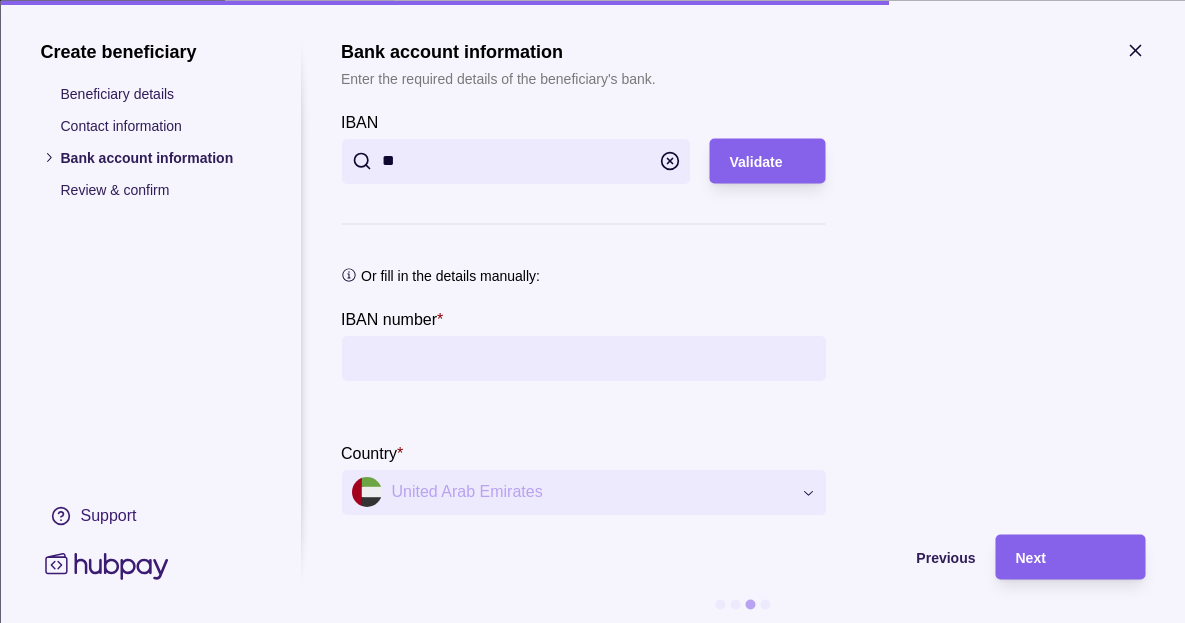 type on "*" 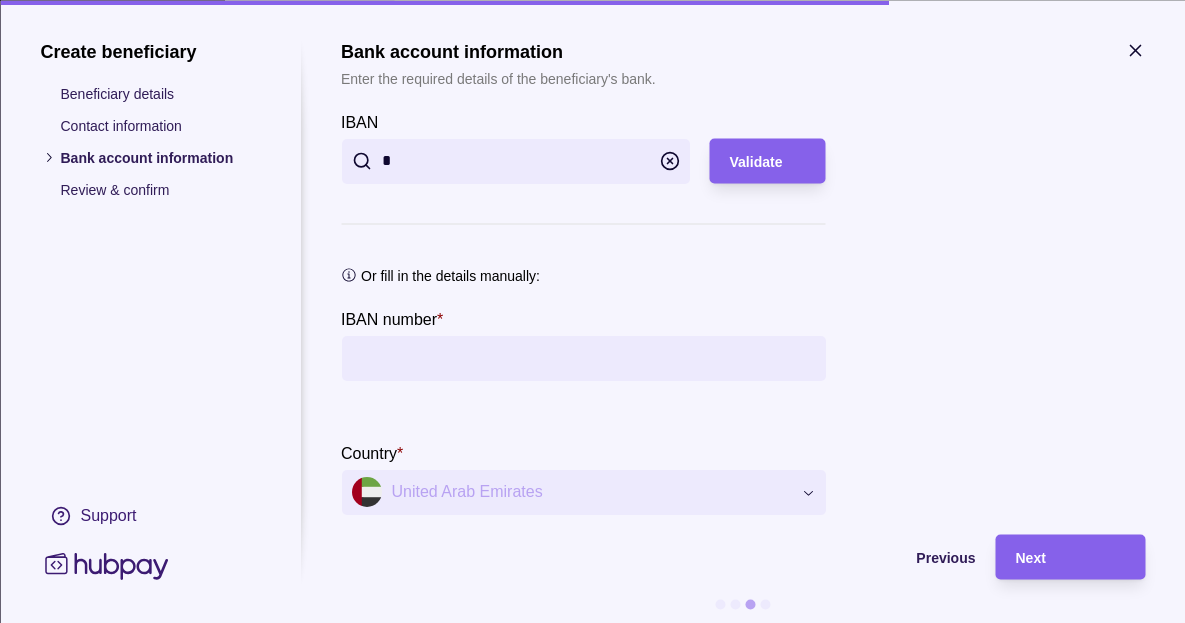 type 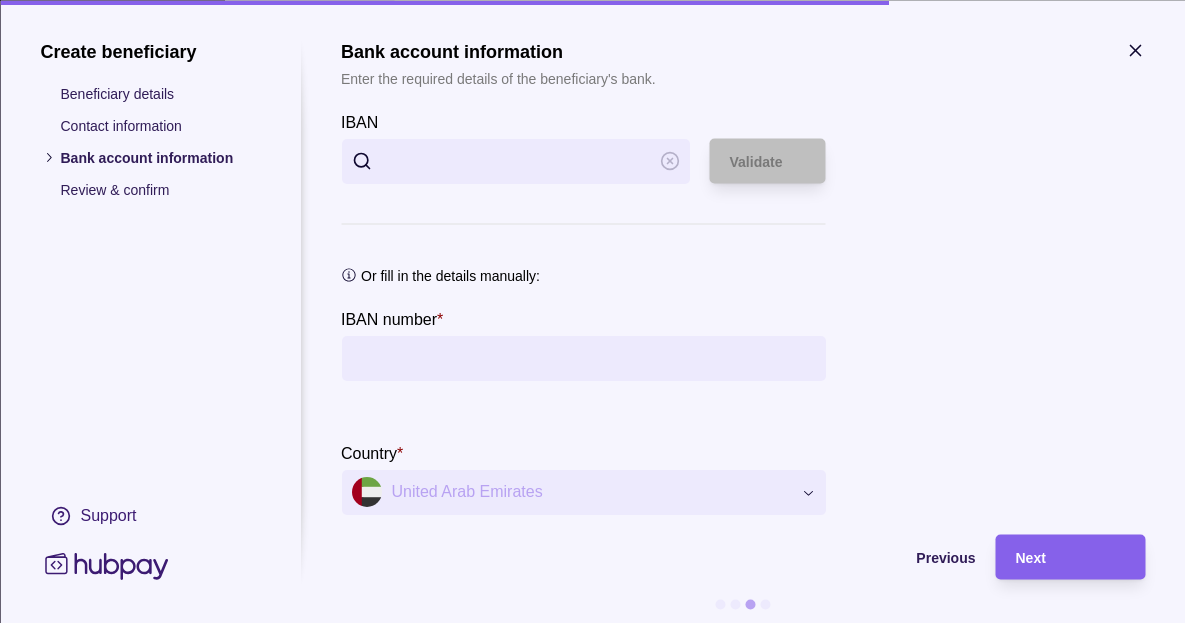 click on "IBAN number  *" at bounding box center (583, 357) 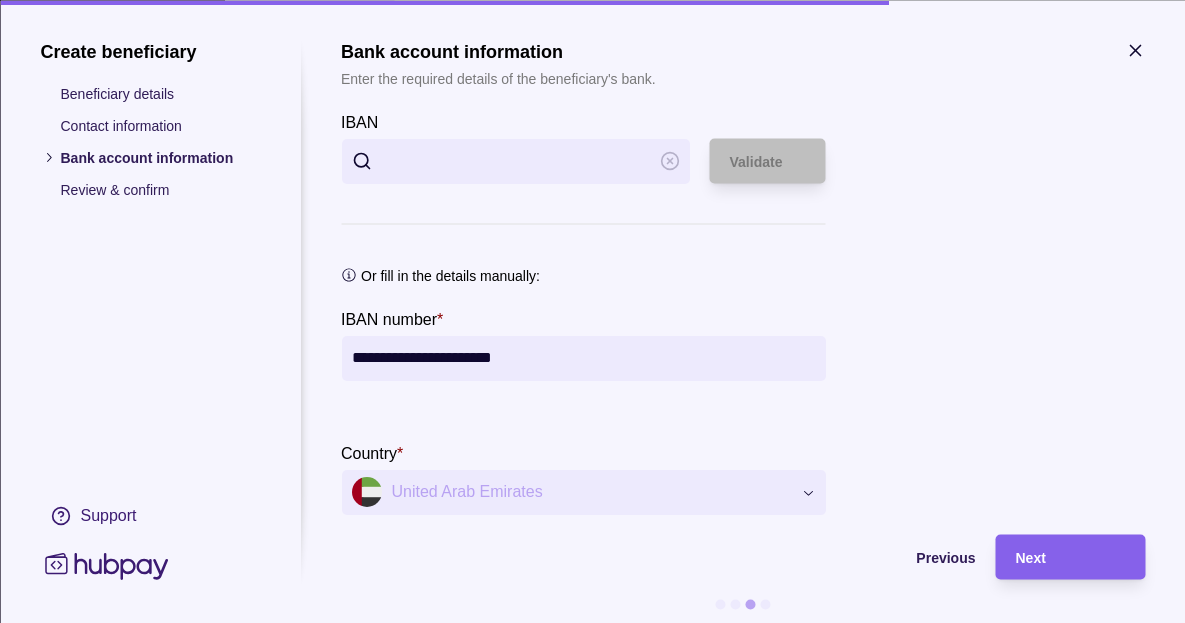 scroll, scrollTop: 6, scrollLeft: 0, axis: vertical 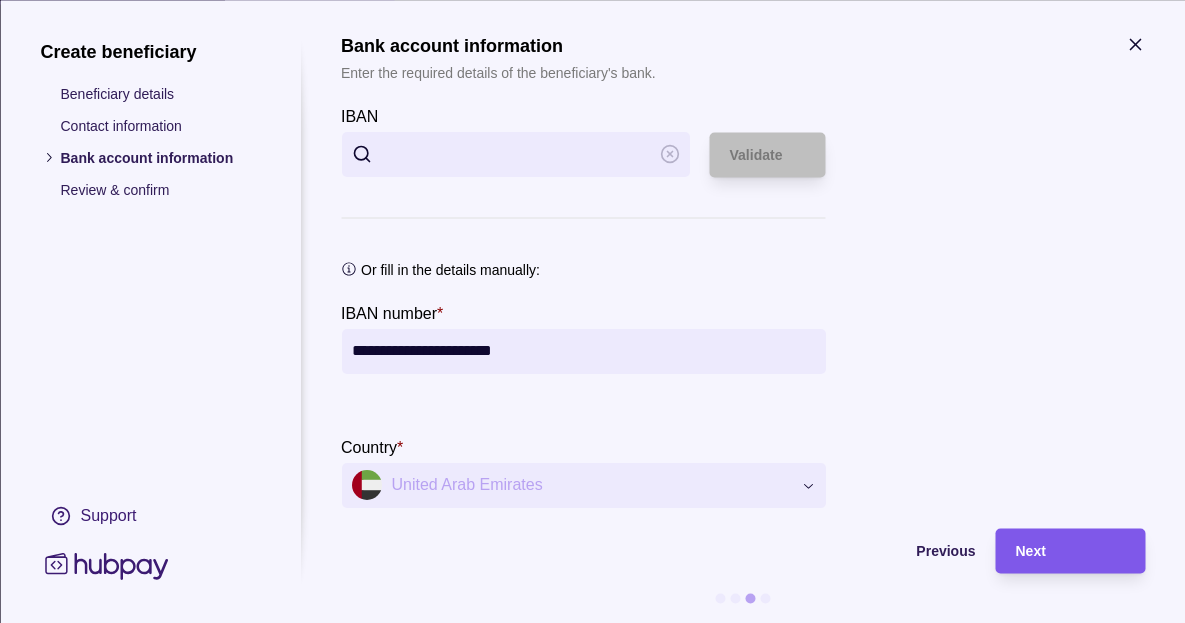 type on "**********" 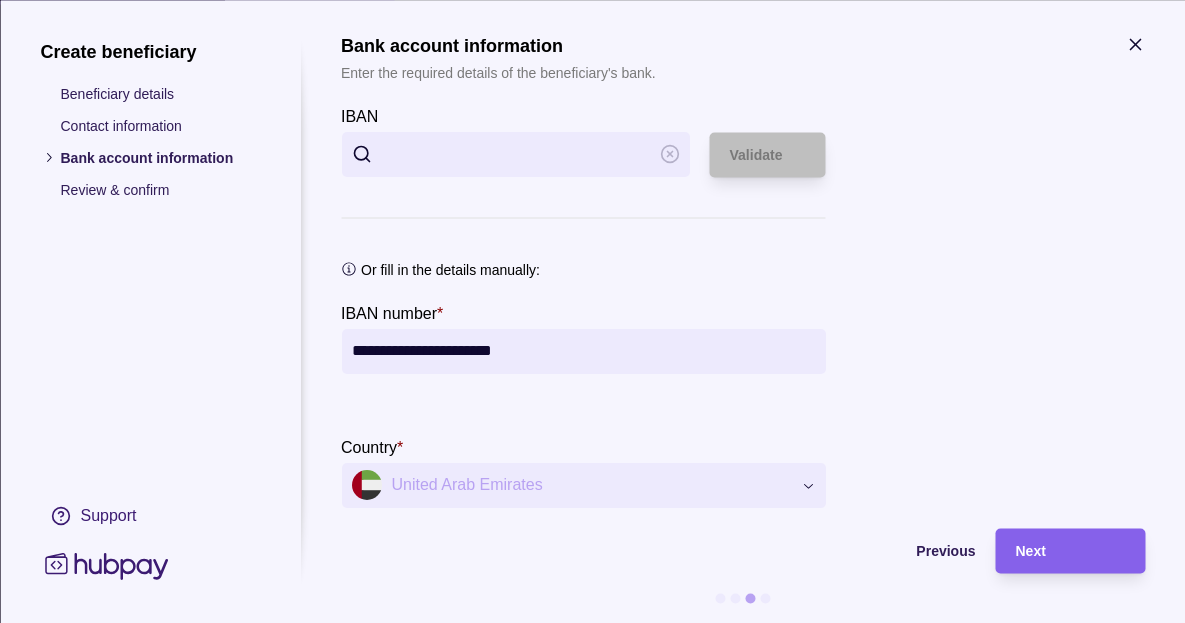 drag, startPoint x: 1059, startPoint y: 562, endPoint x: 958, endPoint y: 463, distance: 141.42842 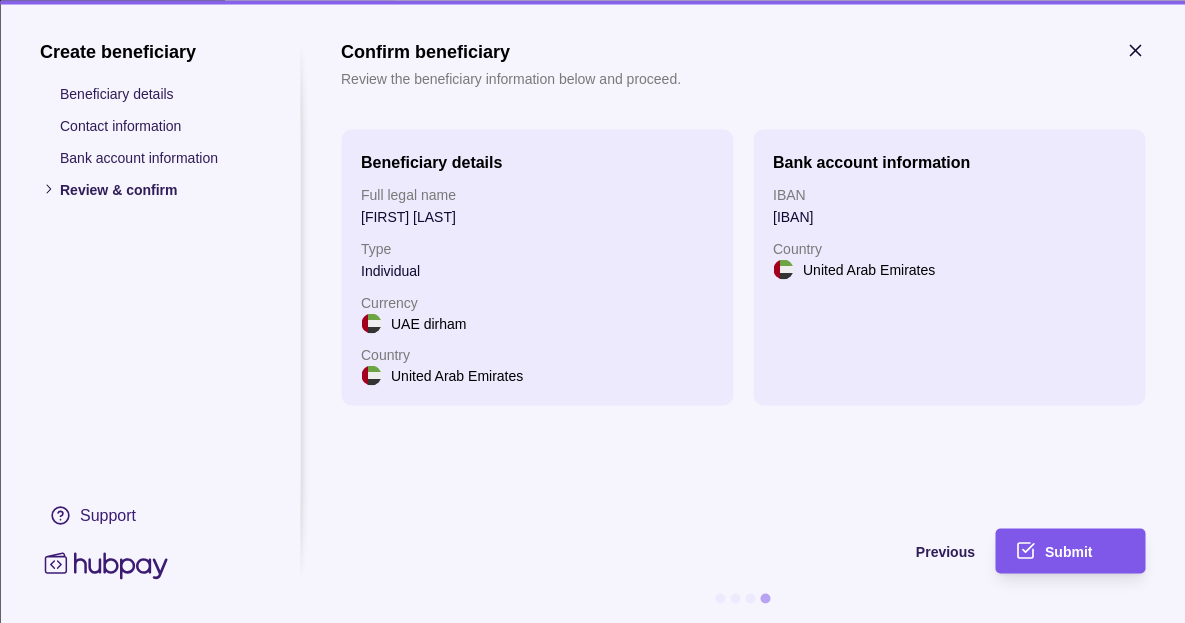 click on "Submit" at bounding box center [1055, 550] 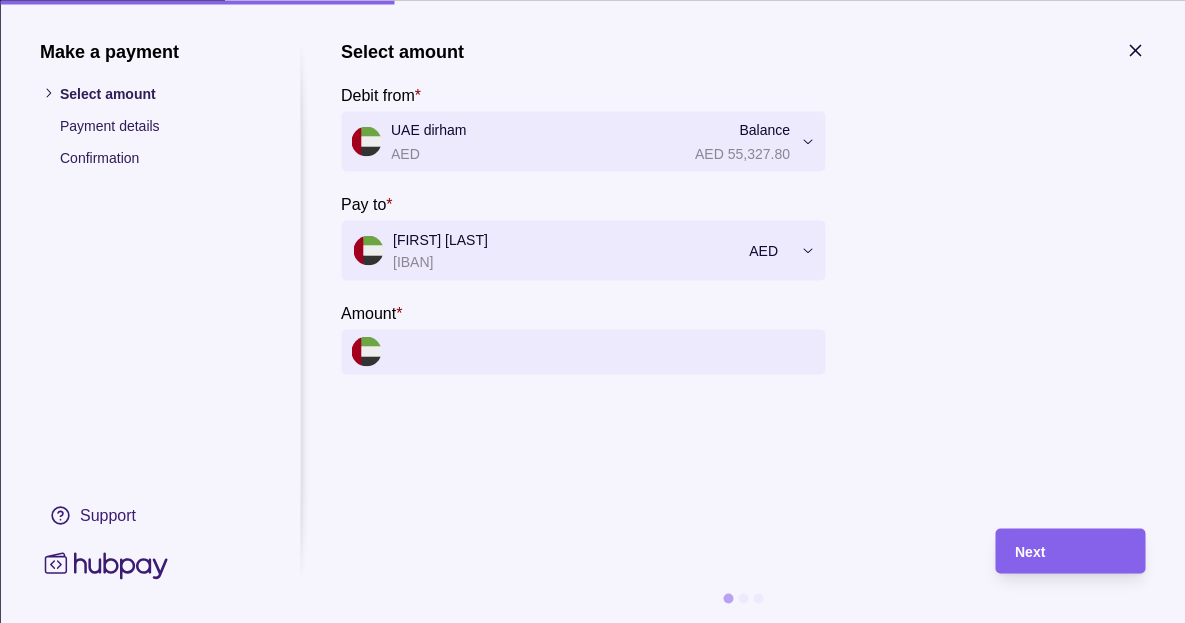 click on "Amount  *" at bounding box center [603, 351] 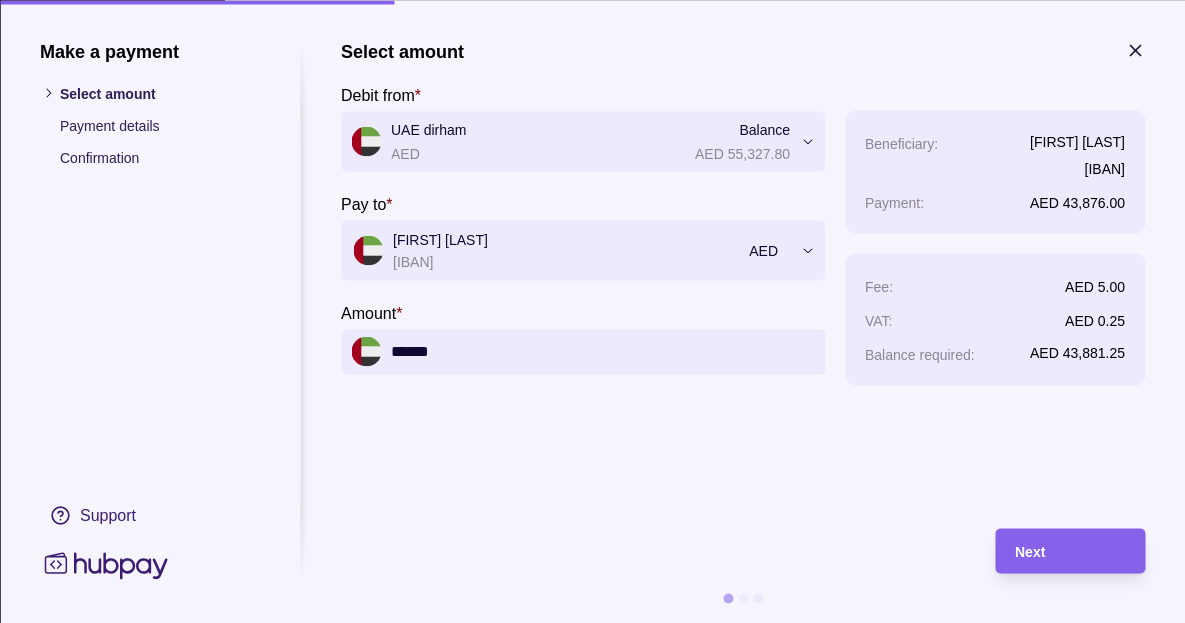 type on "******" 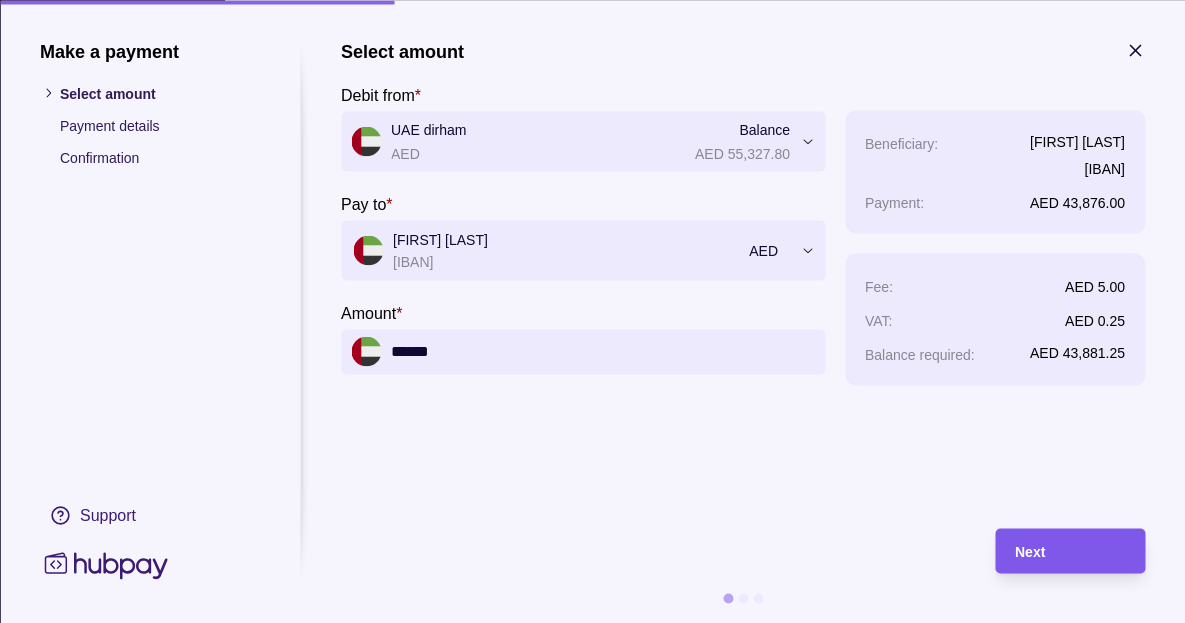 click on "Next" at bounding box center [1070, 551] 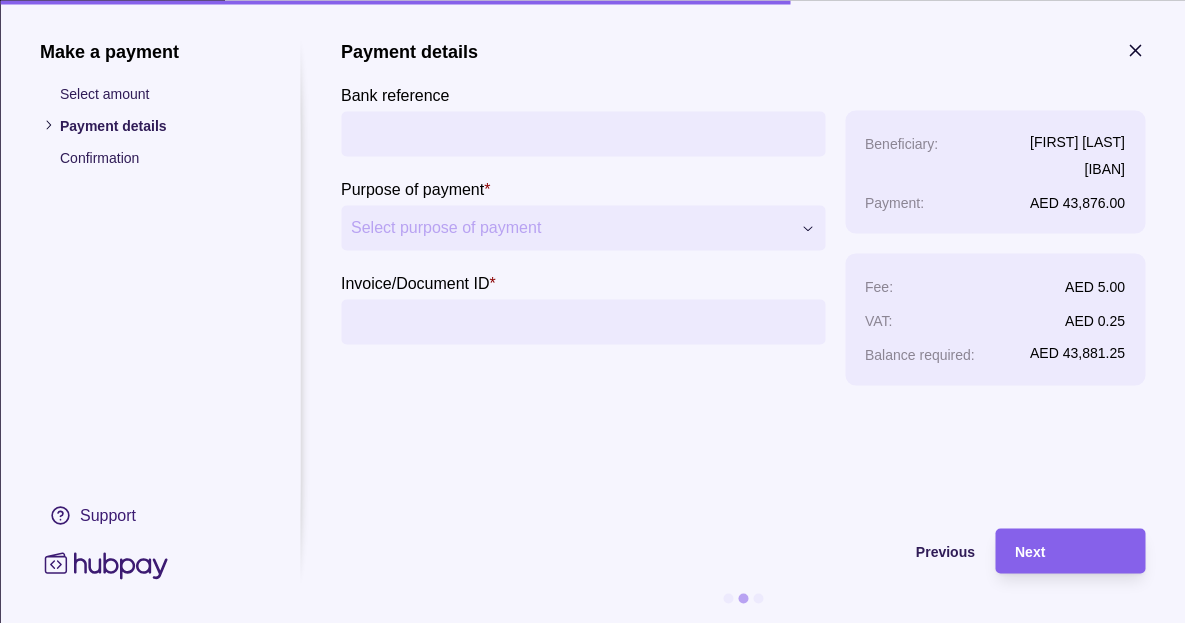 click on "Bank reference" at bounding box center (583, 133) 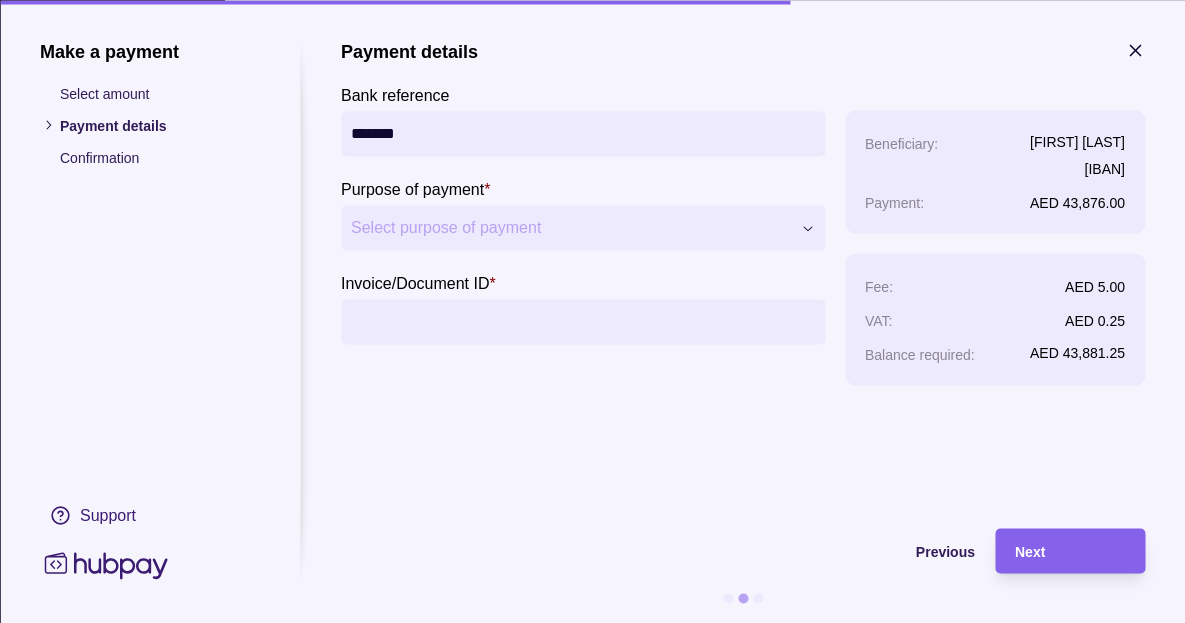 type on "*******" 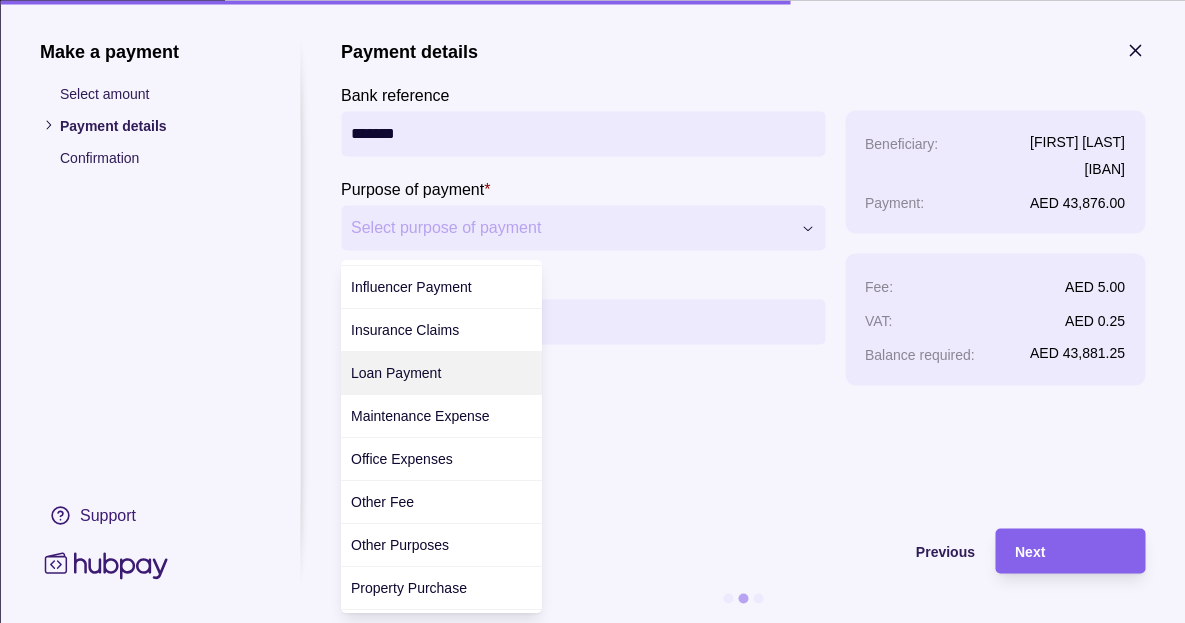 scroll, scrollTop: 0, scrollLeft: 0, axis: both 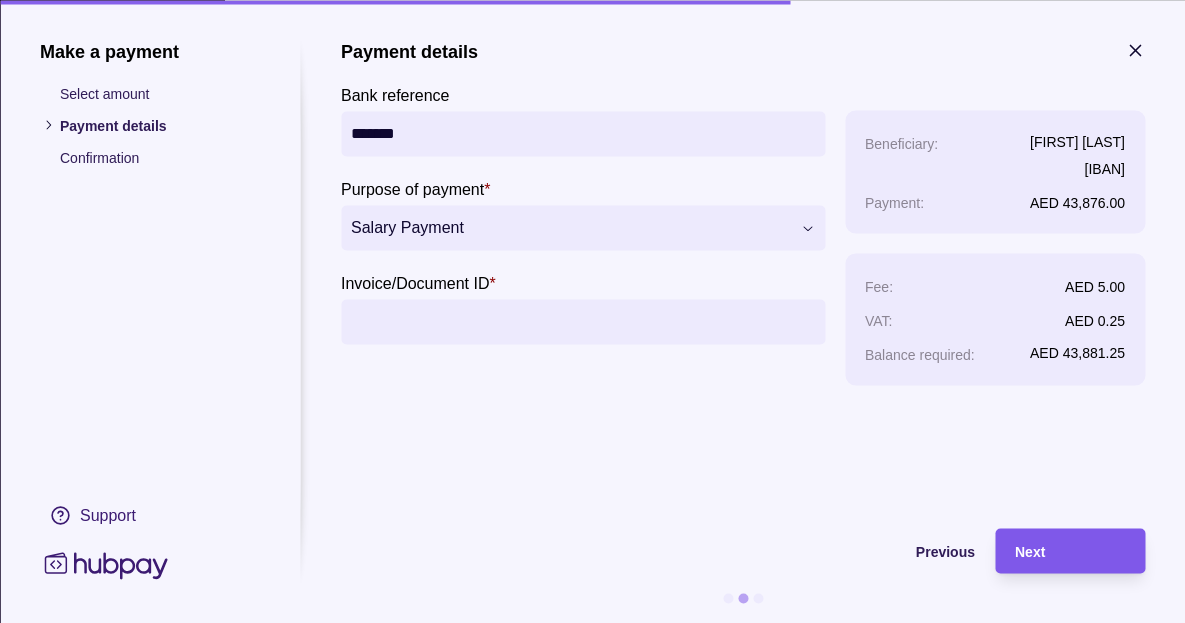 click on "Next" at bounding box center (1030, 552) 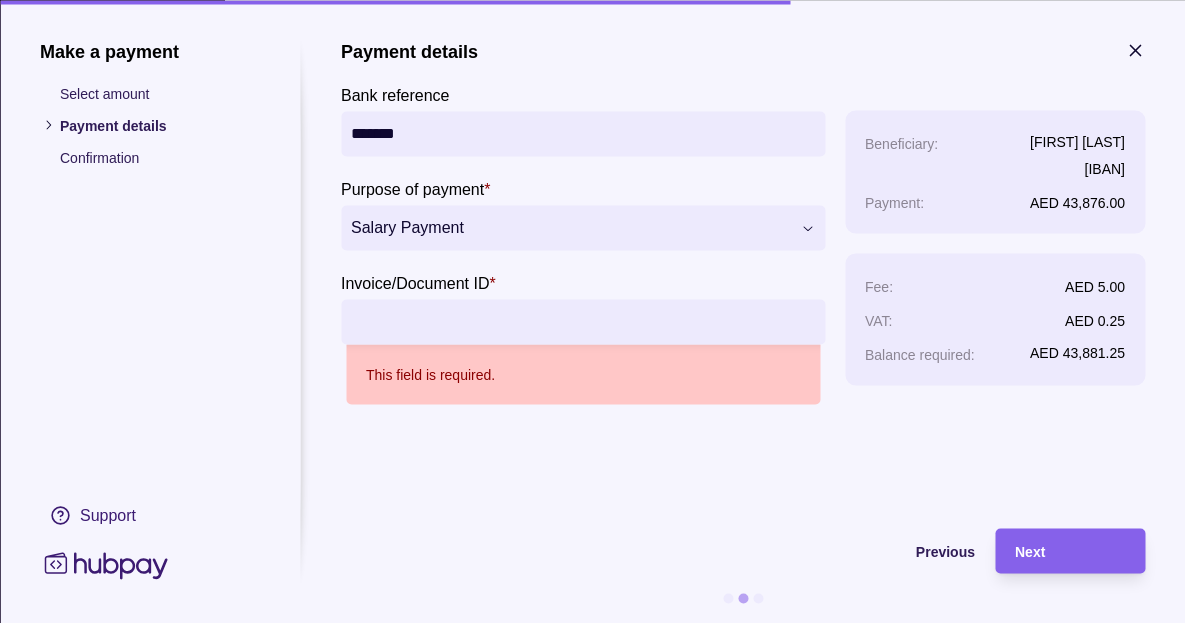 click on "Invoice/Document ID  *" at bounding box center (583, 321) 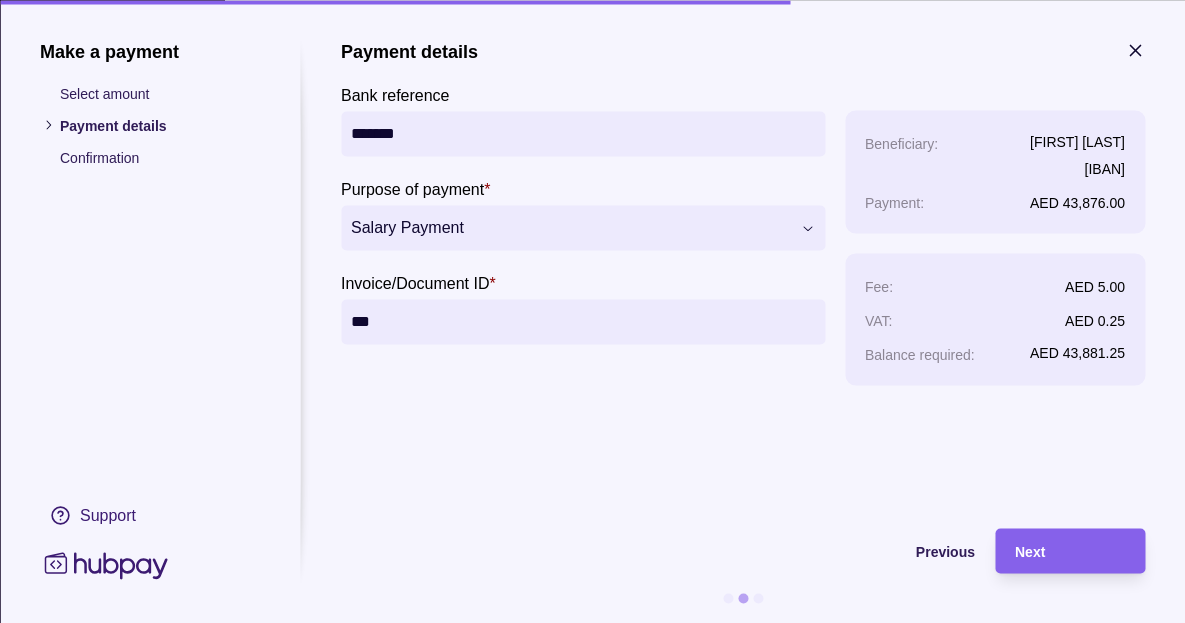 type on "***" 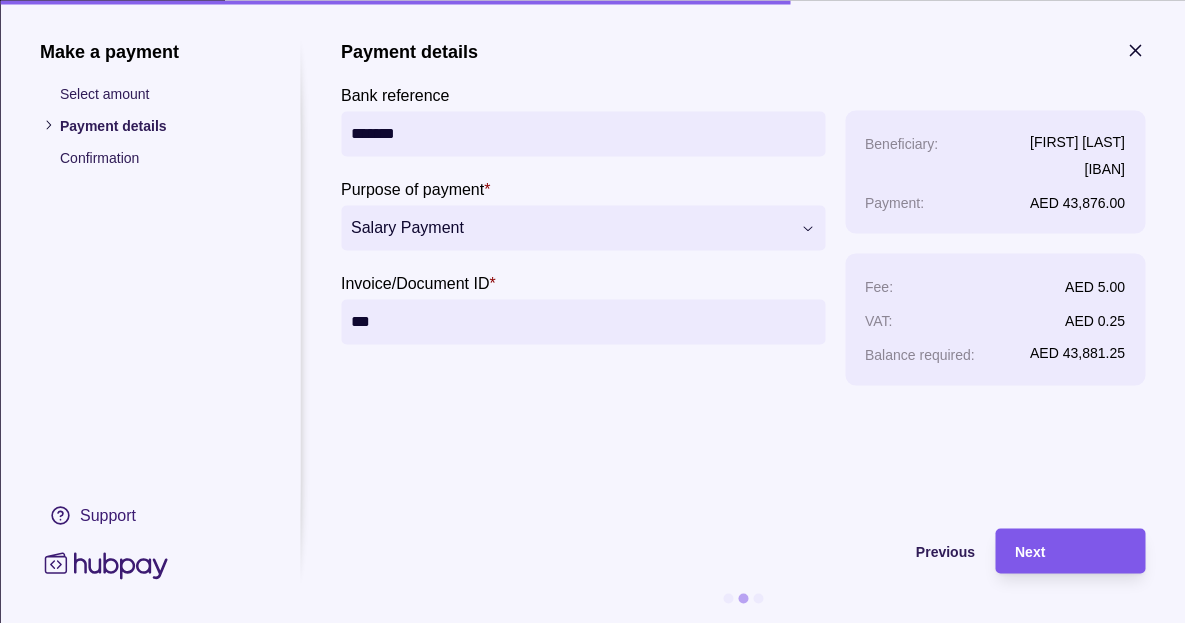 click on "Next" at bounding box center (1070, 551) 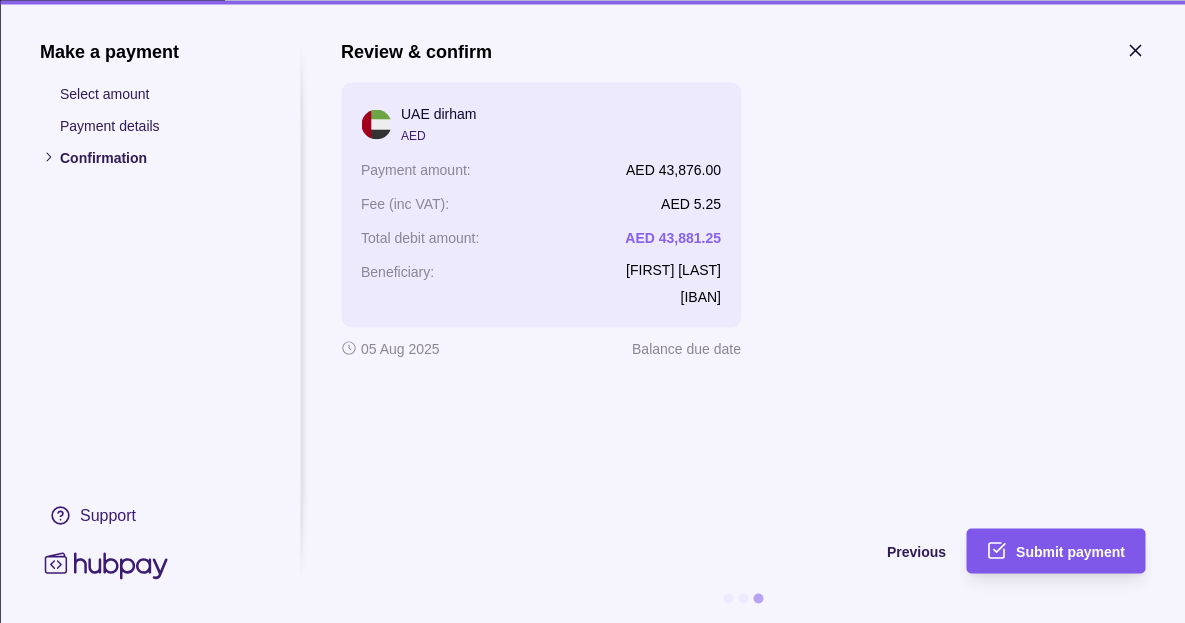 click on "Submit payment" at bounding box center [1070, 552] 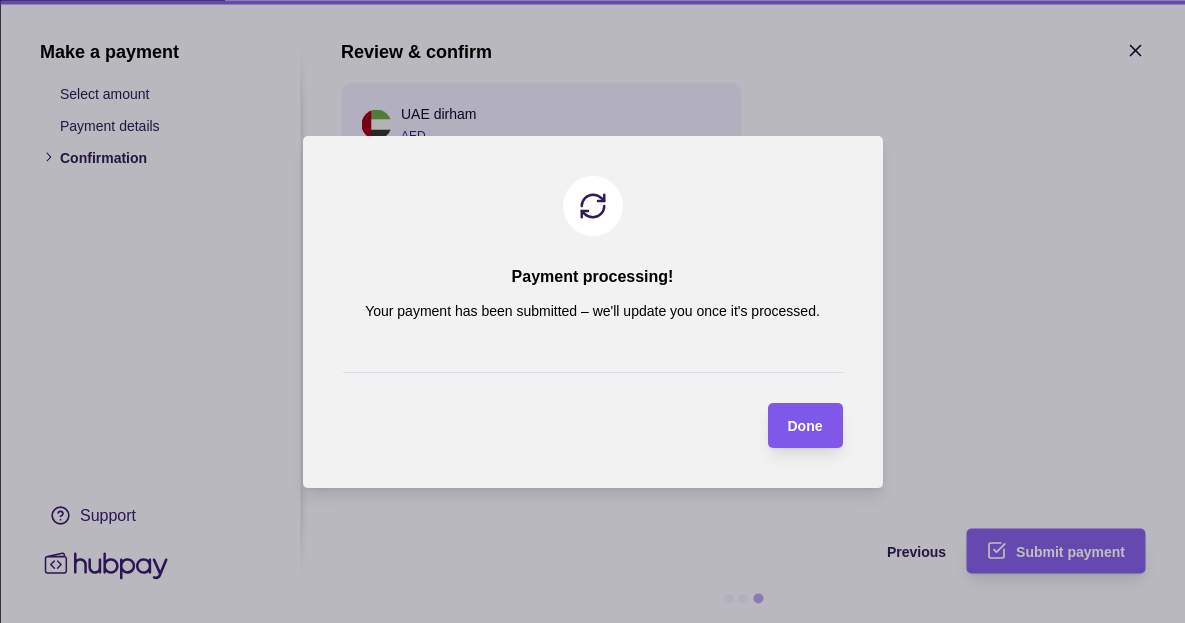click on "Done" at bounding box center [805, 426] 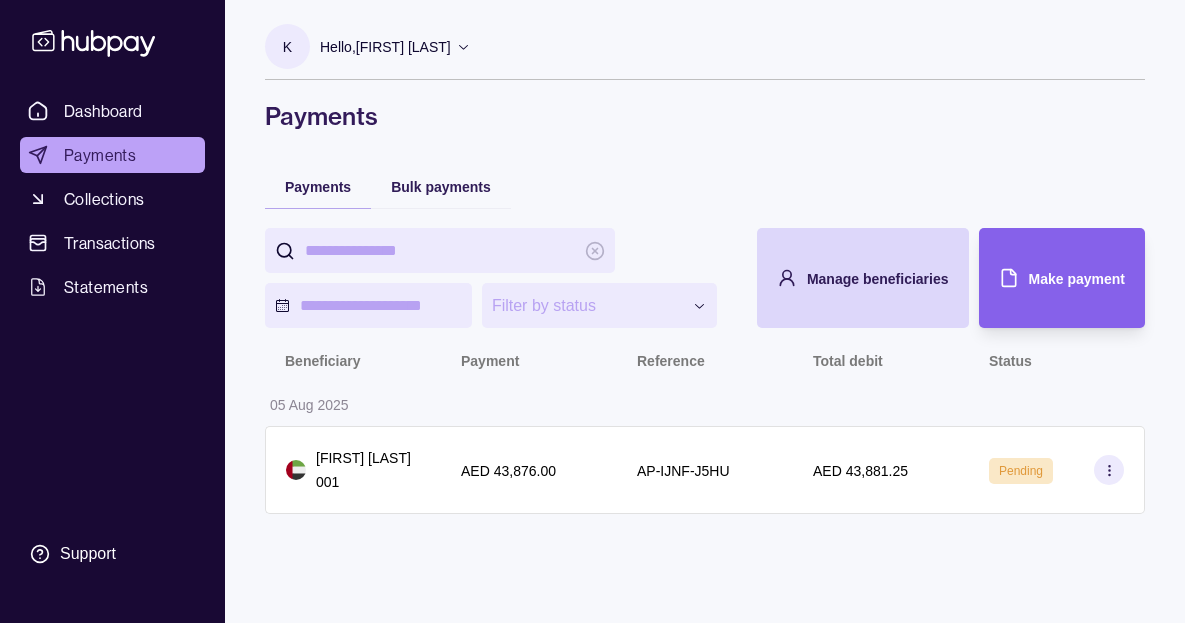 click on "Payments" at bounding box center [705, 116] 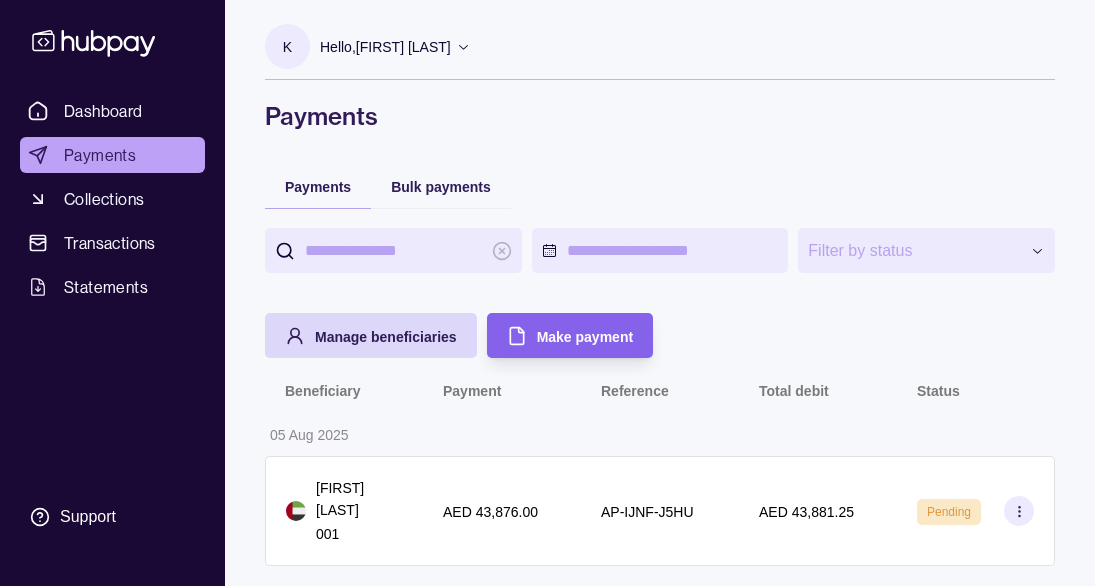 click on "K Hello, [FIRST] [LAST] Counder By Kran FZCO Account Terms and conditions Privacy policy Sign out" at bounding box center [660, 52] 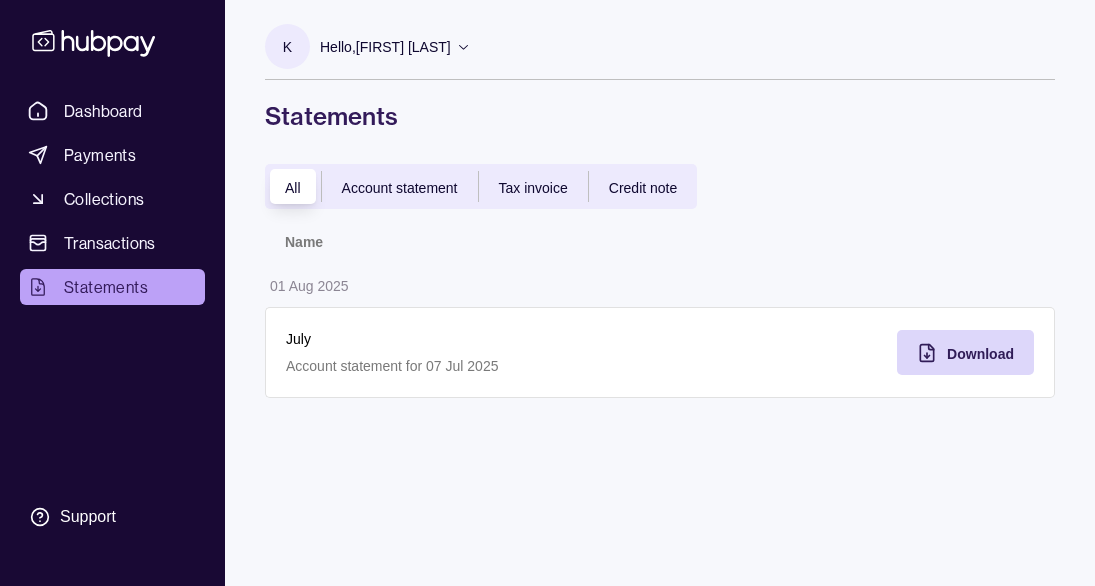 click on "Name" at bounding box center [462, 241] 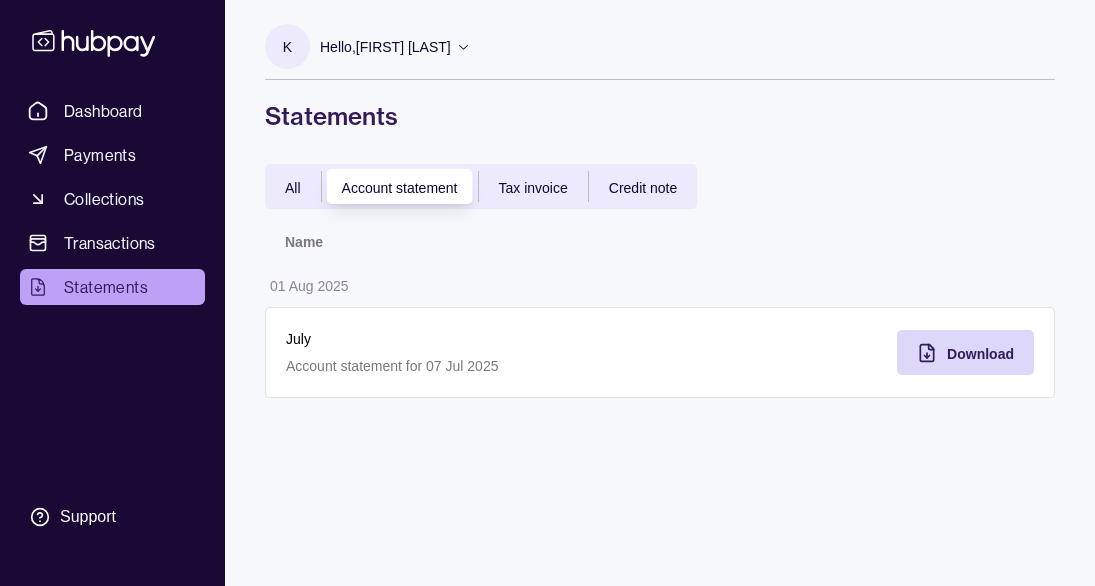 click on "All" at bounding box center [293, 188] 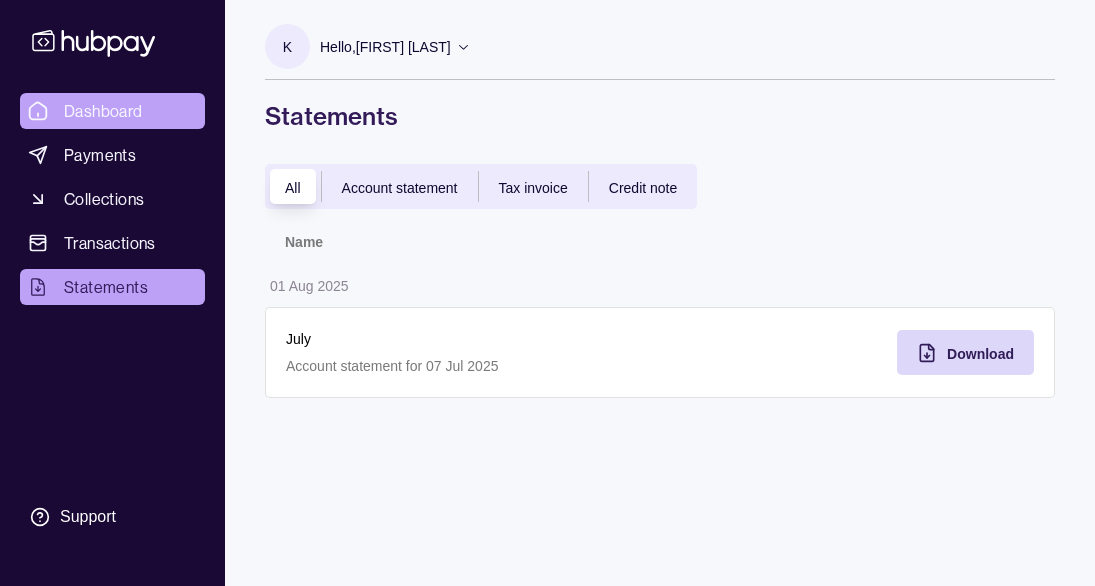 click on "Dashboard" at bounding box center [103, 111] 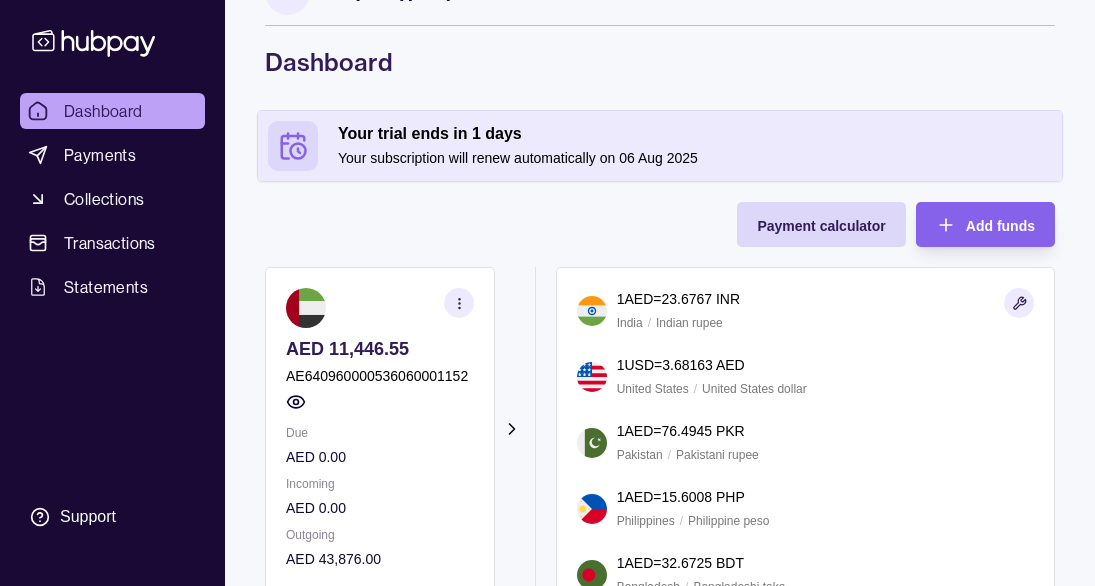 scroll, scrollTop: 34, scrollLeft: 0, axis: vertical 